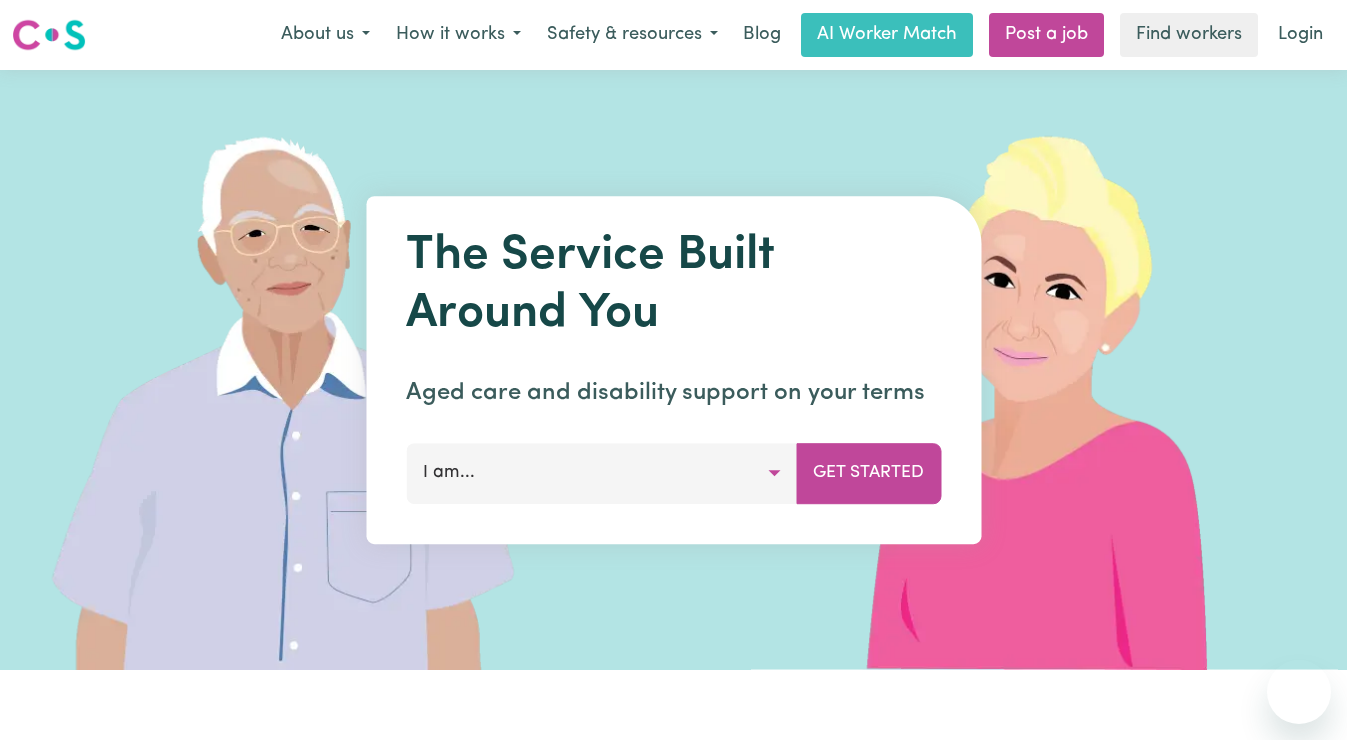 scroll, scrollTop: 0, scrollLeft: 0, axis: both 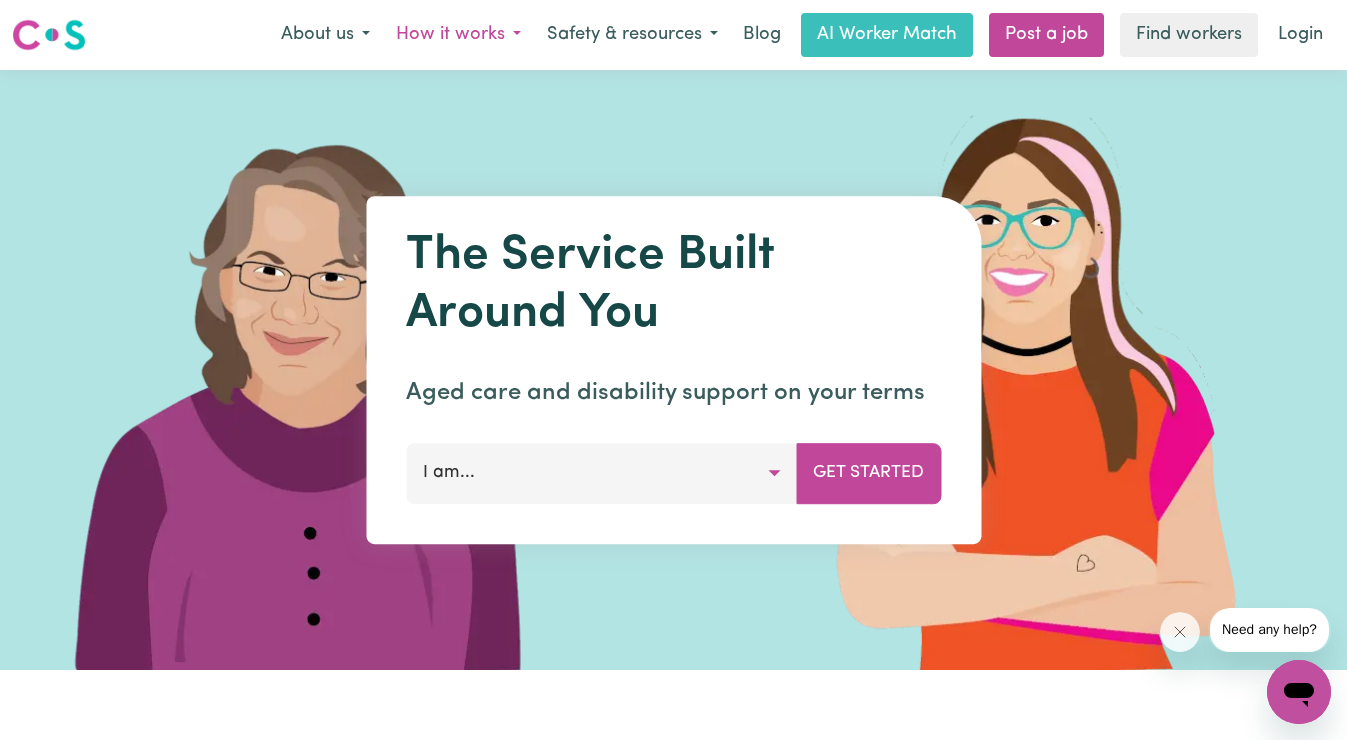 click on "How it works" at bounding box center (458, 35) 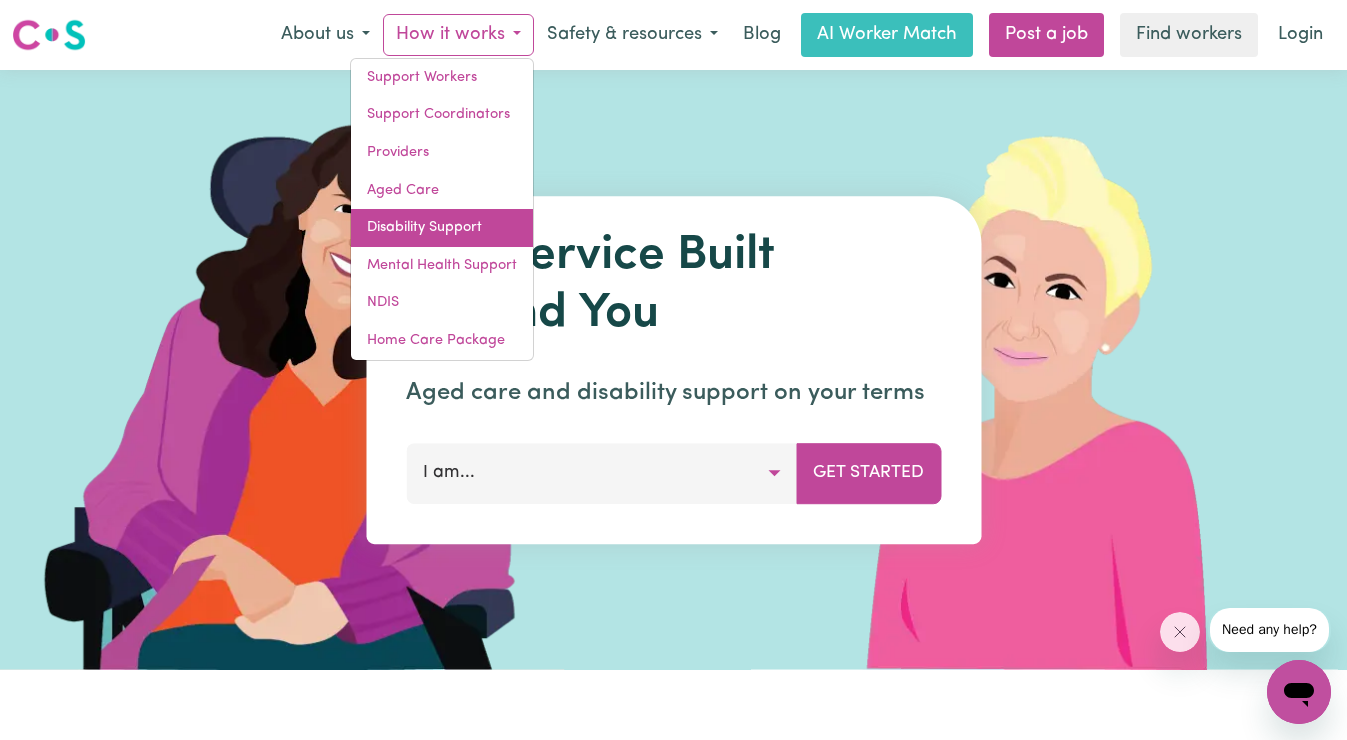click on "Disability Support" at bounding box center (442, 228) 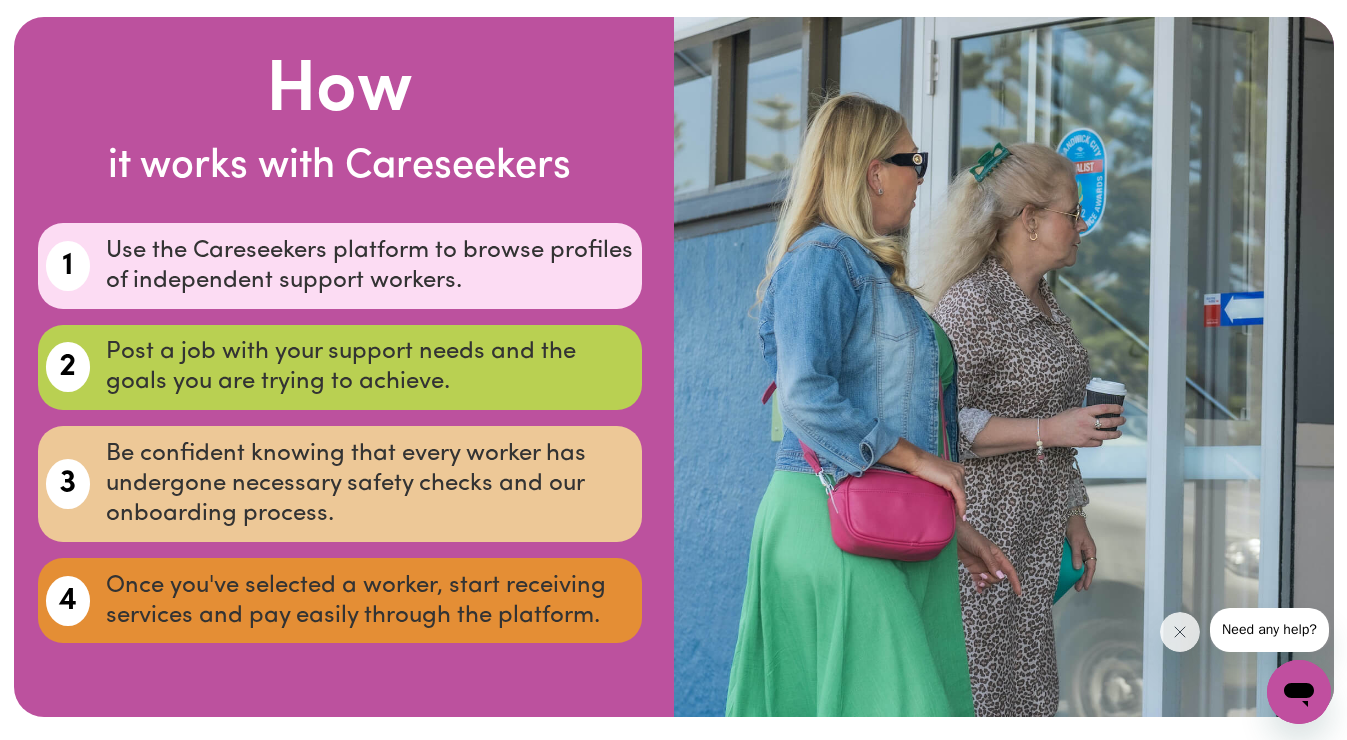 scroll, scrollTop: 3430, scrollLeft: 0, axis: vertical 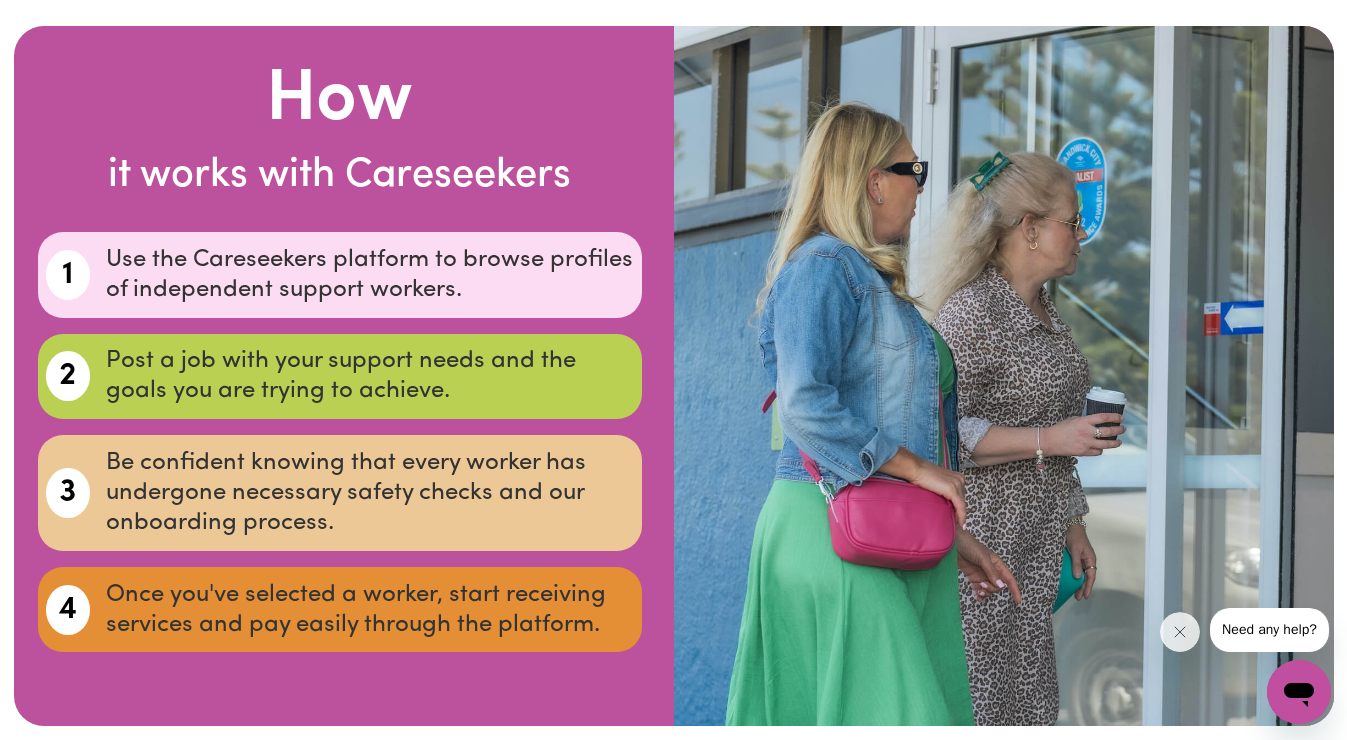 click on "FIND WORKERS" at bounding box center (907, -158) 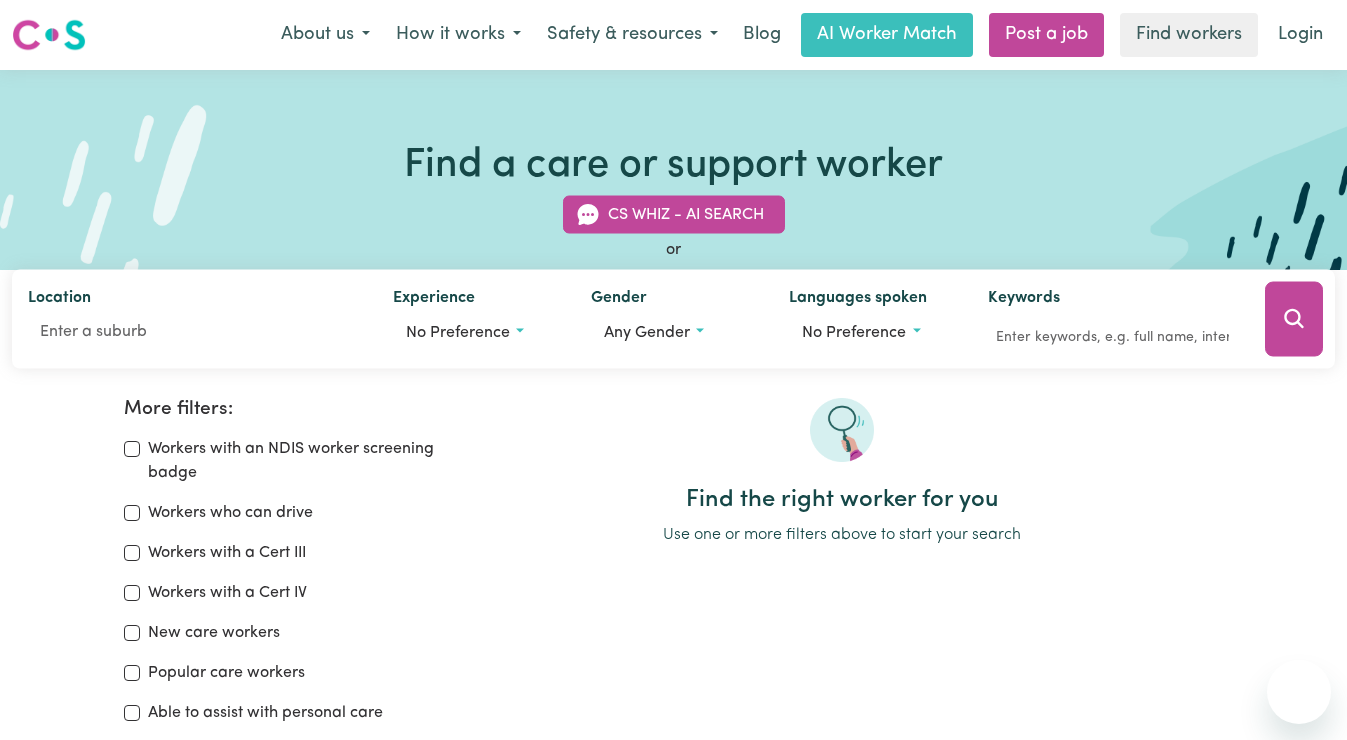 scroll, scrollTop: 0, scrollLeft: 0, axis: both 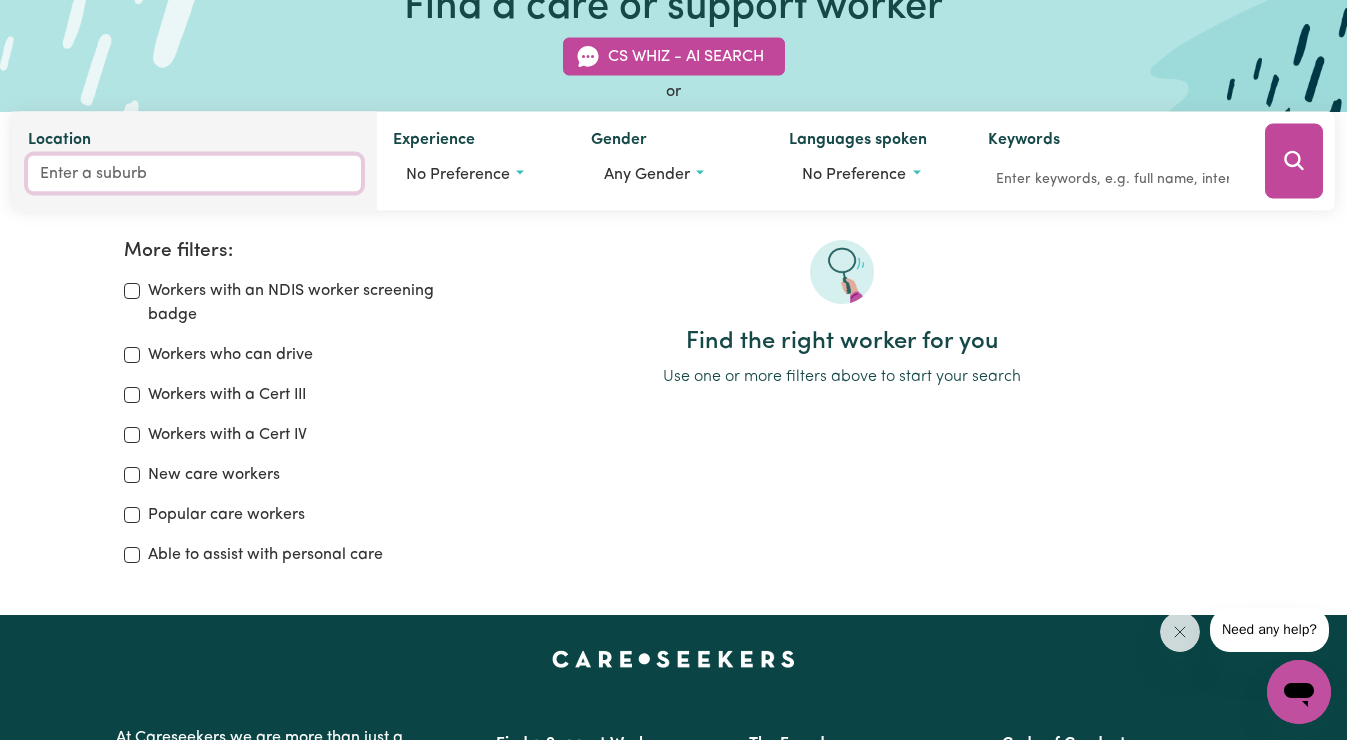 click on "Location" at bounding box center [194, 174] 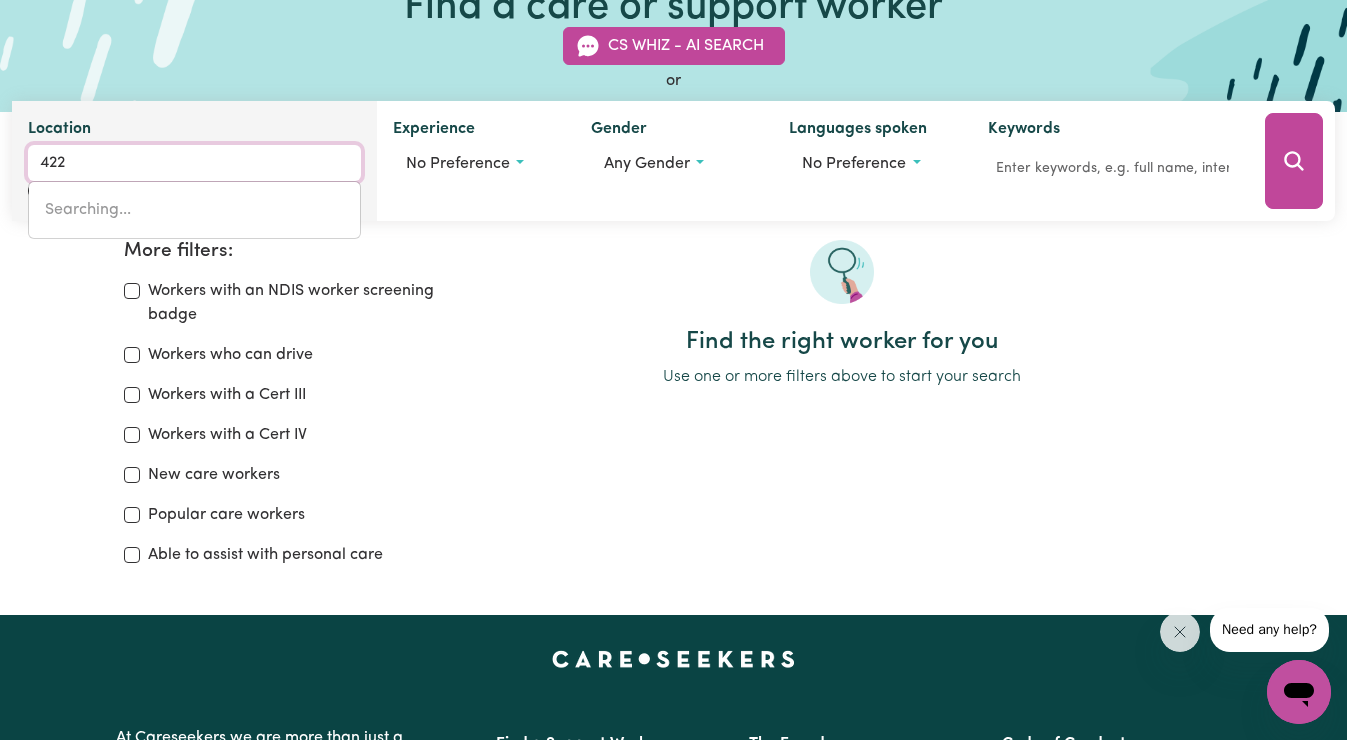 type on "4223" 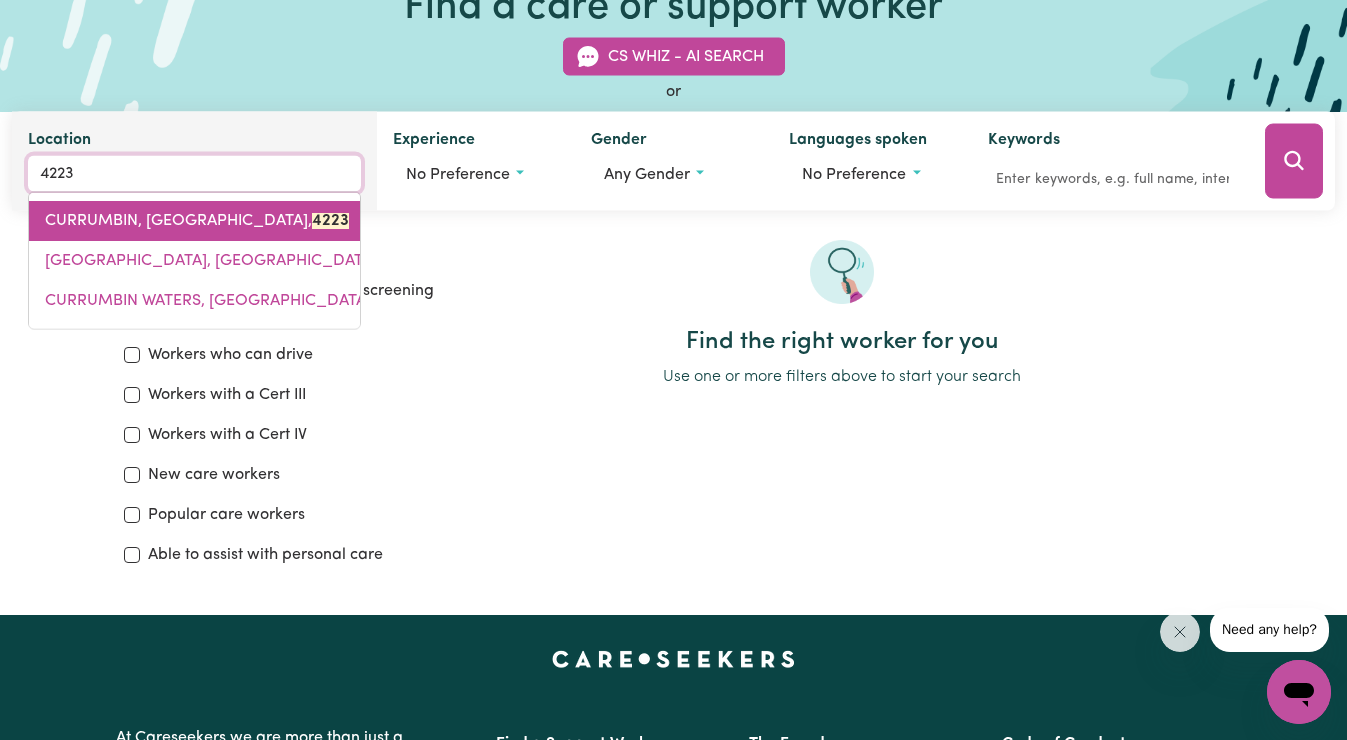 click on "CURRUMBIN, [GEOGRAPHIC_DATA],  4223" at bounding box center [197, 221] 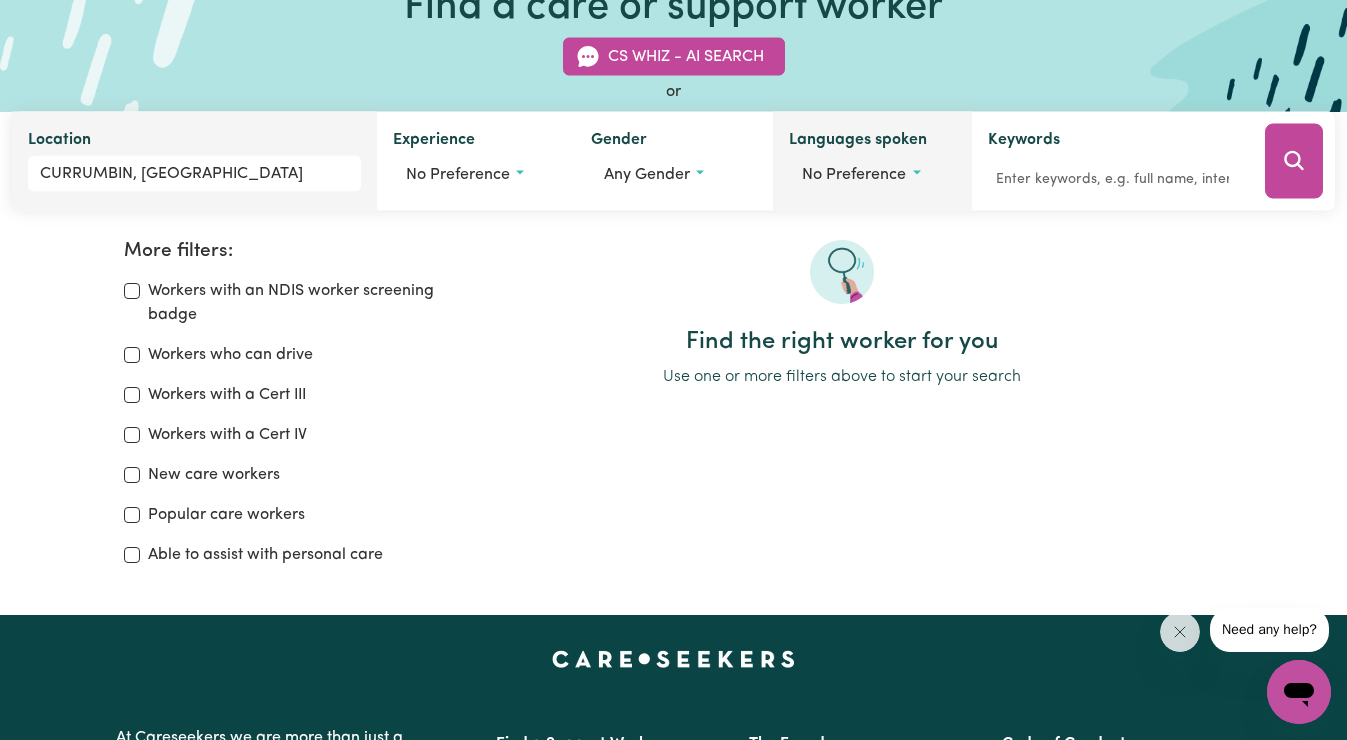 click on "No preference" at bounding box center (872, 175) 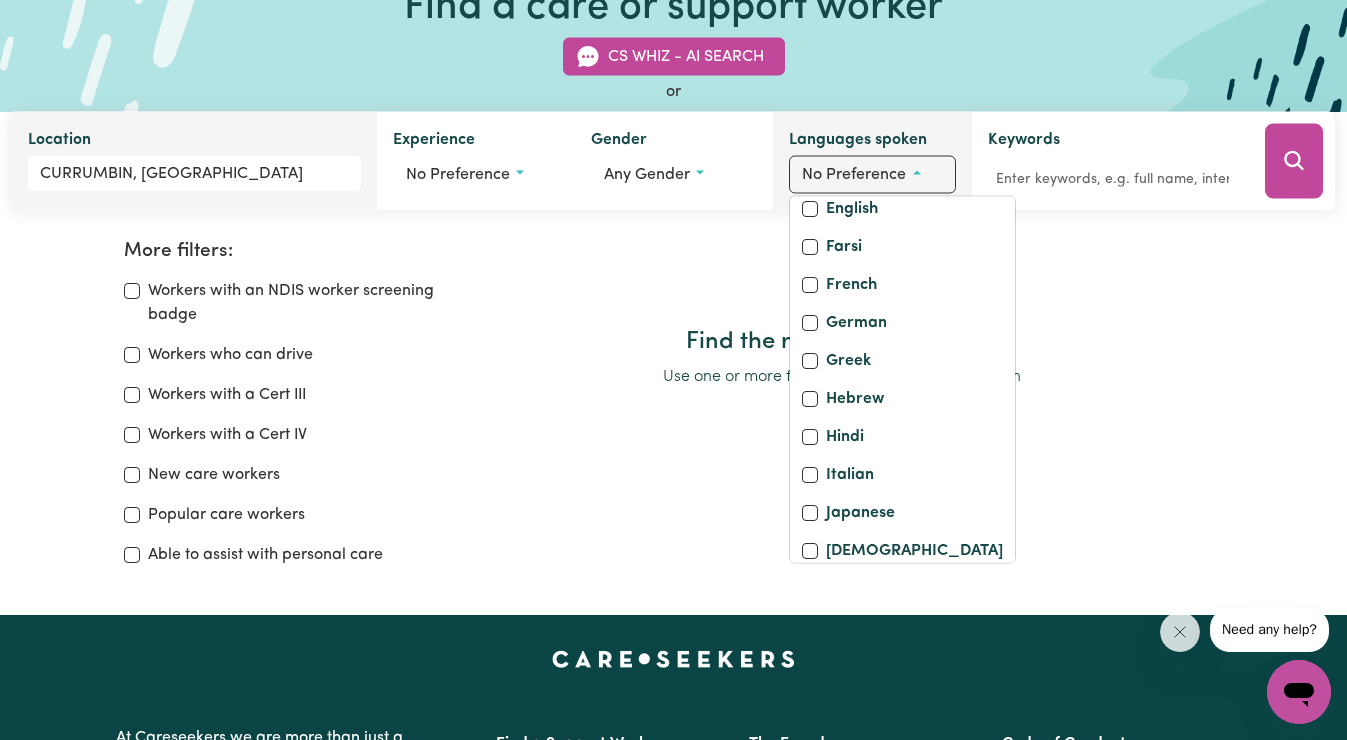 scroll, scrollTop: 407, scrollLeft: 0, axis: vertical 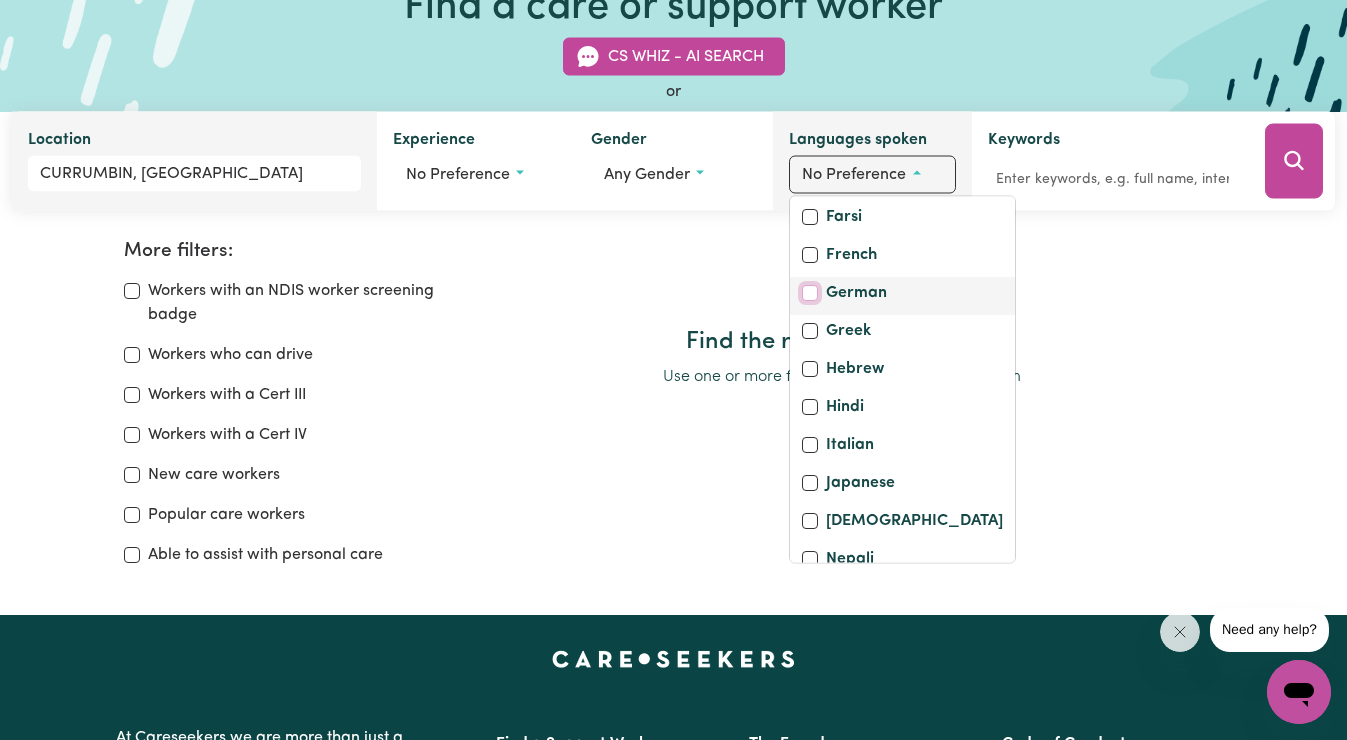 click on "German" at bounding box center [810, 294] 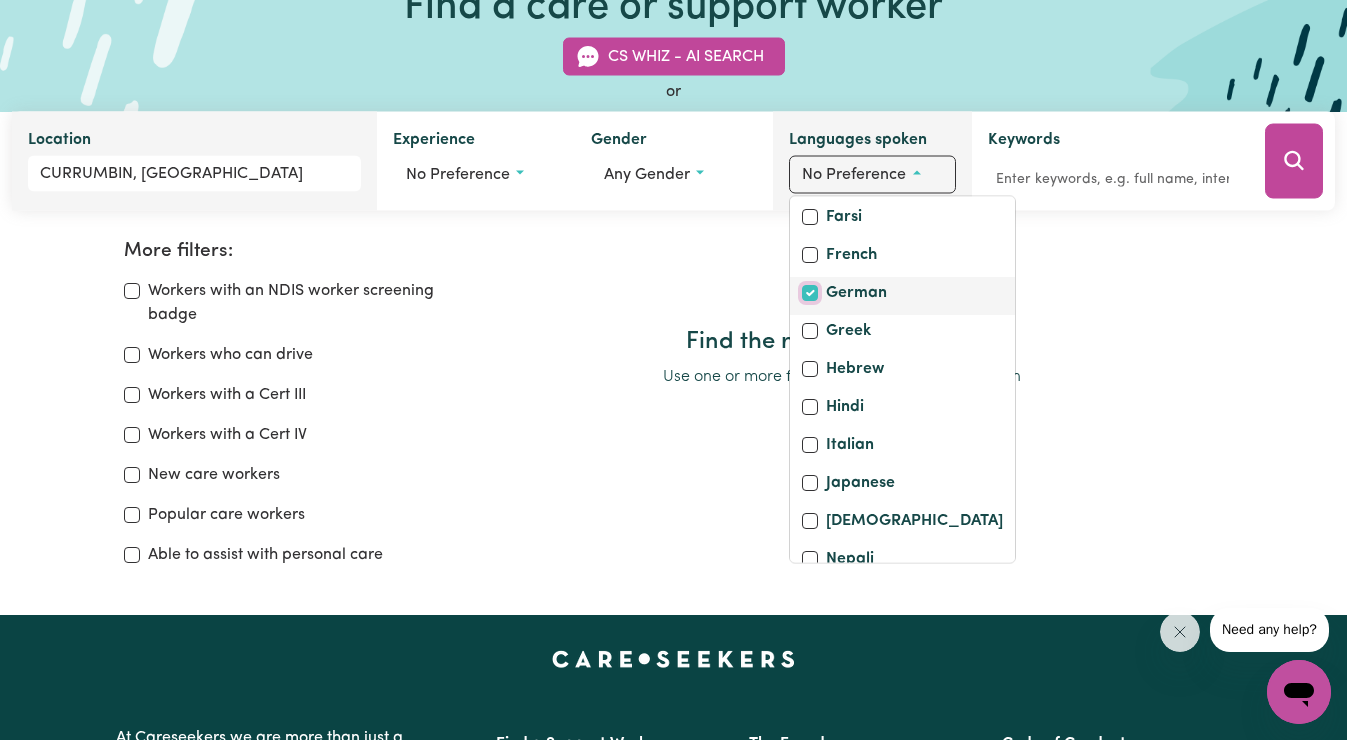 checkbox on "true" 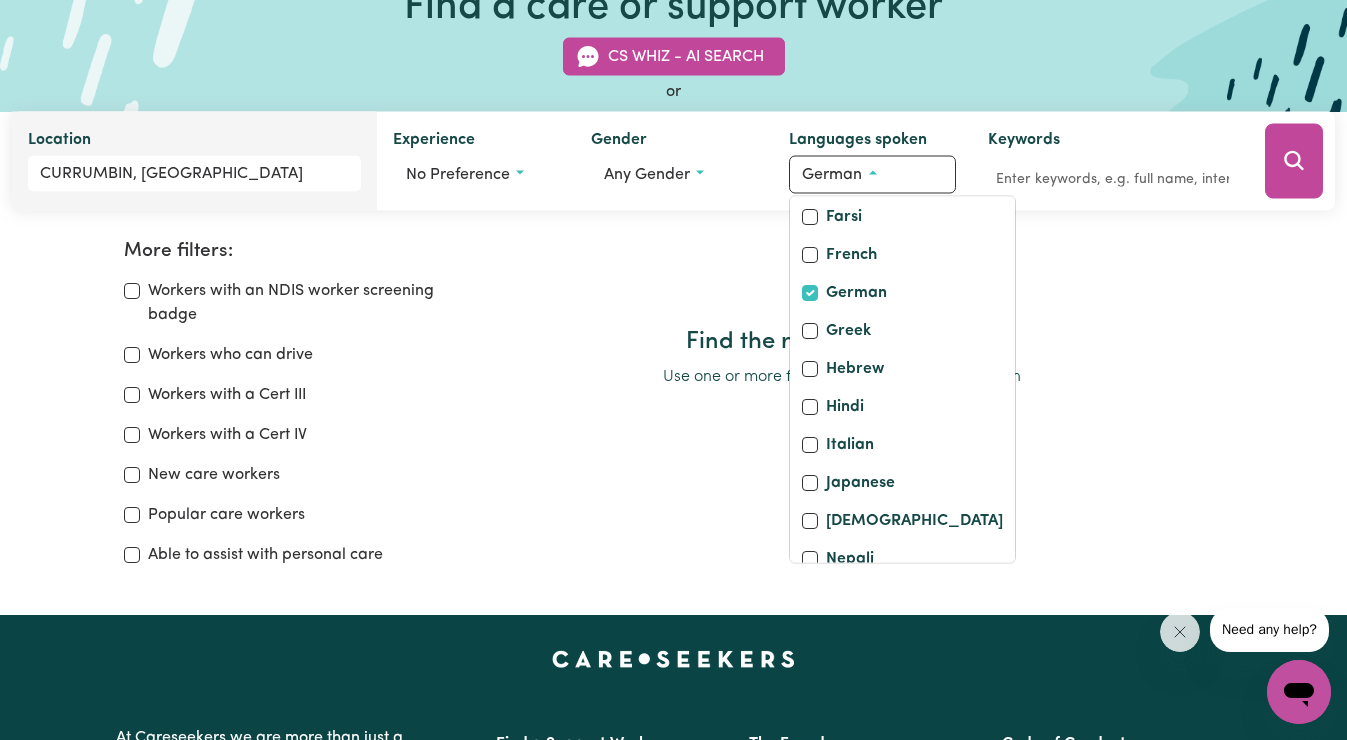 click at bounding box center (842, 284) 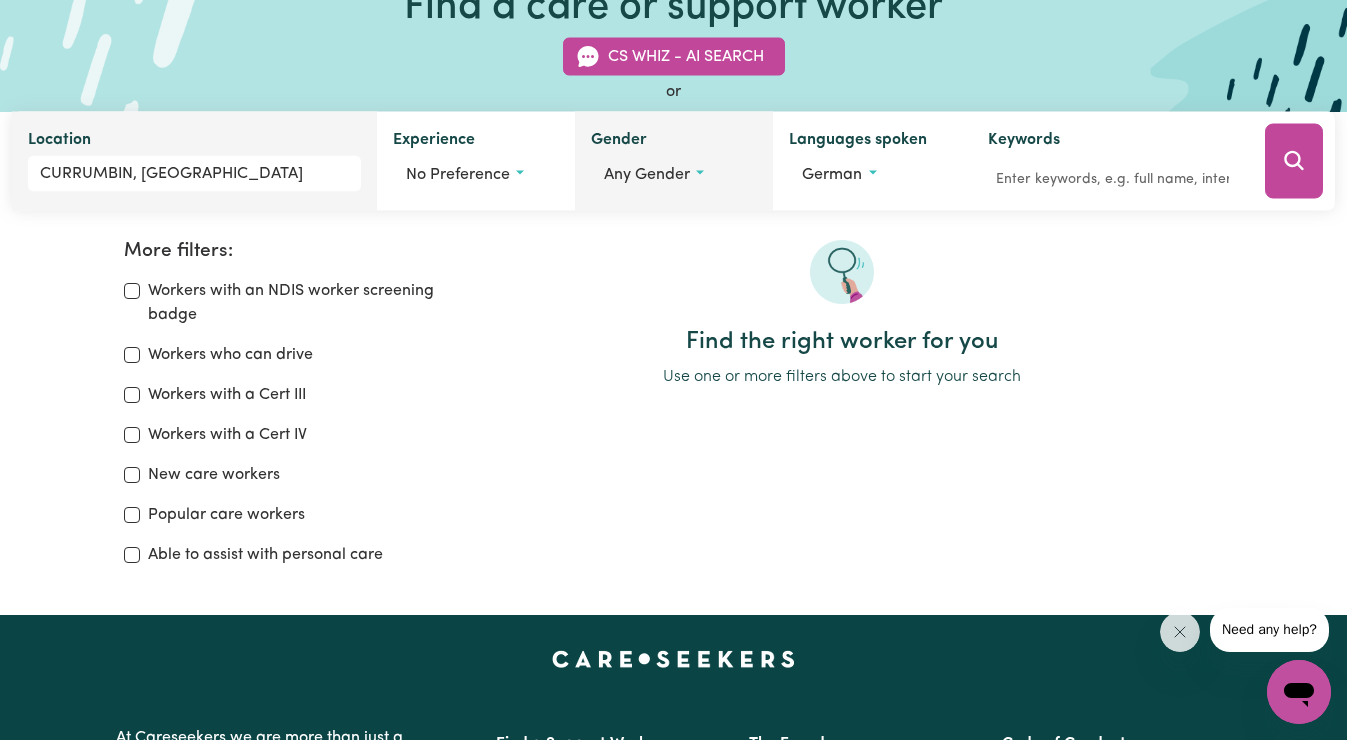 click on "Any gender" at bounding box center (674, 175) 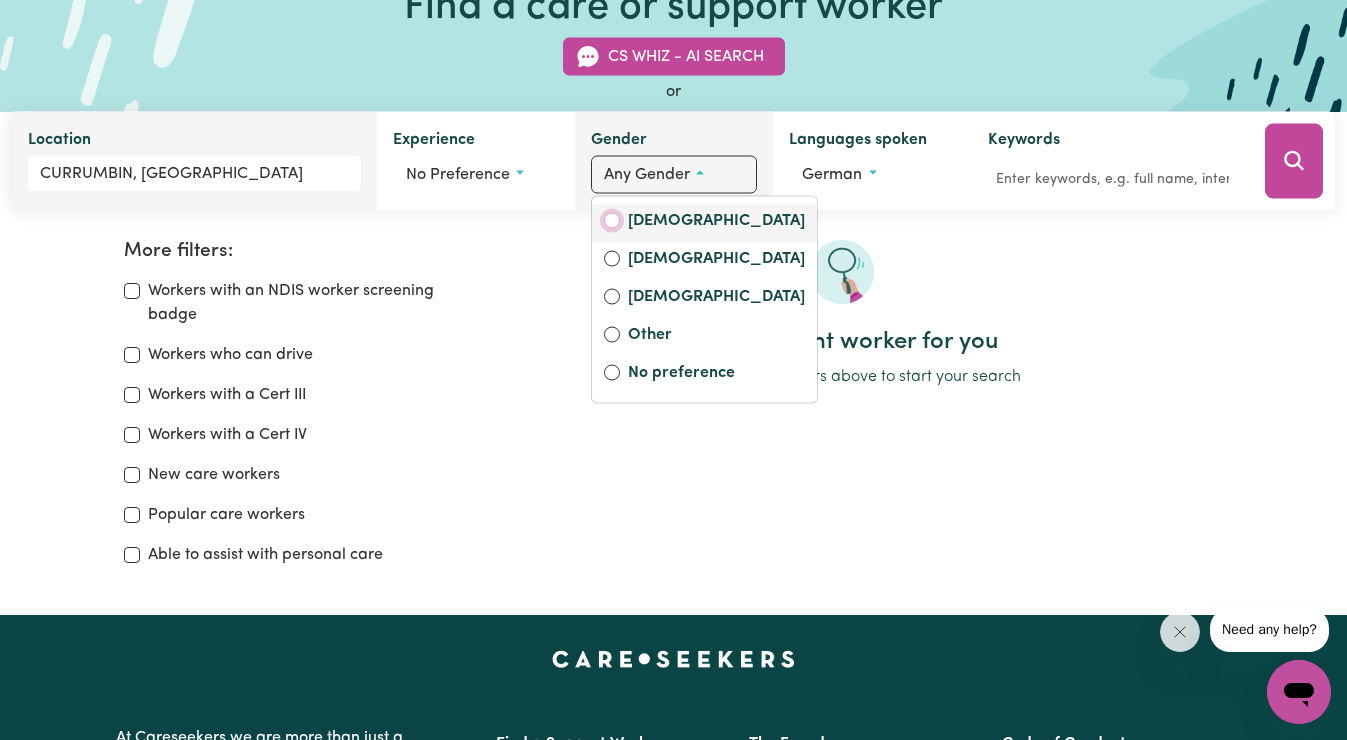 click on "[DEMOGRAPHIC_DATA]" at bounding box center [612, 221] 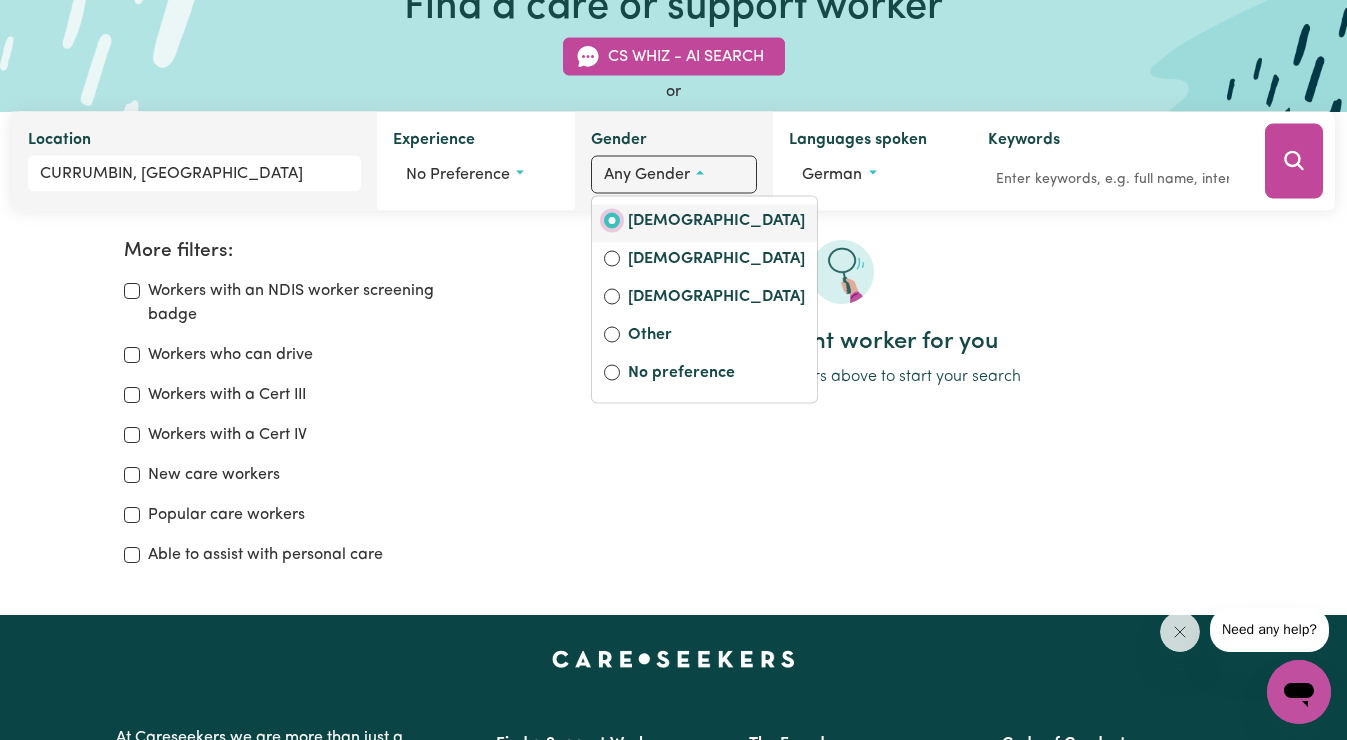 radio on "true" 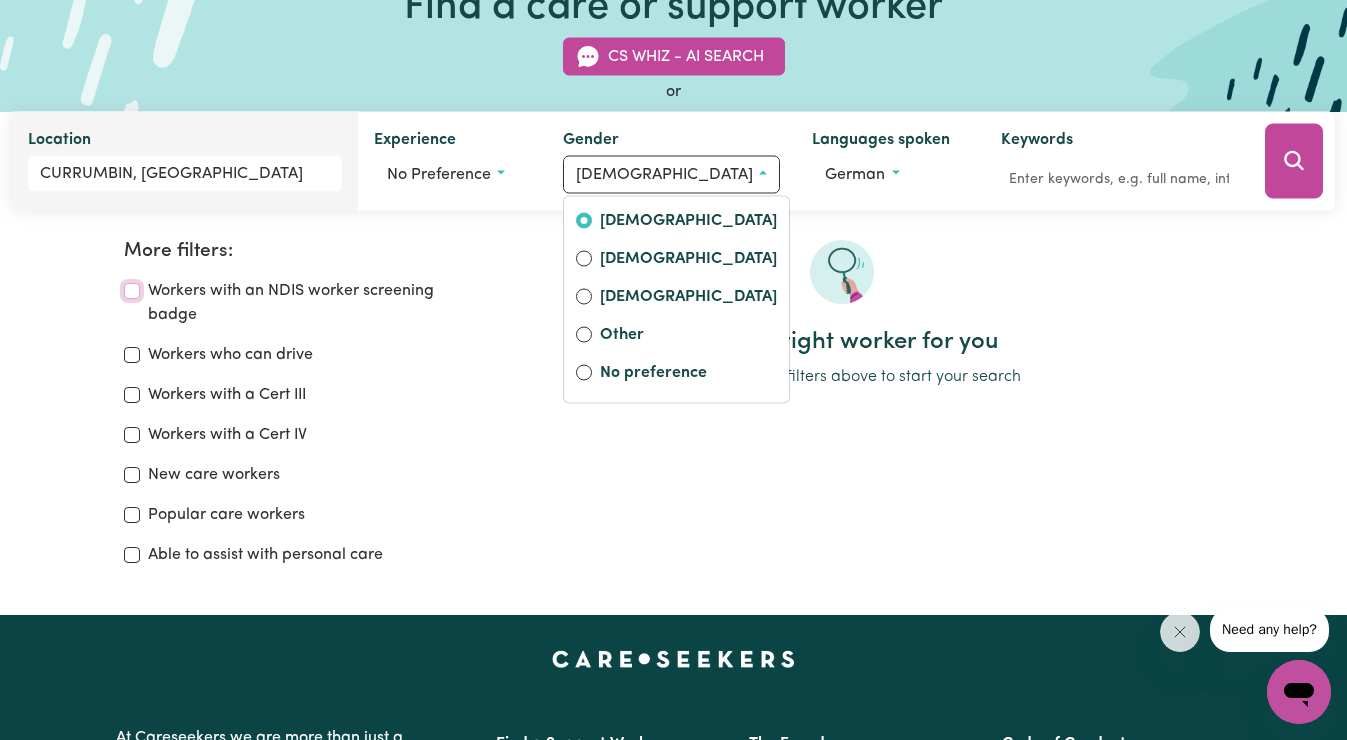 click on "Workers with an NDIS worker screening badge" at bounding box center [132, 291] 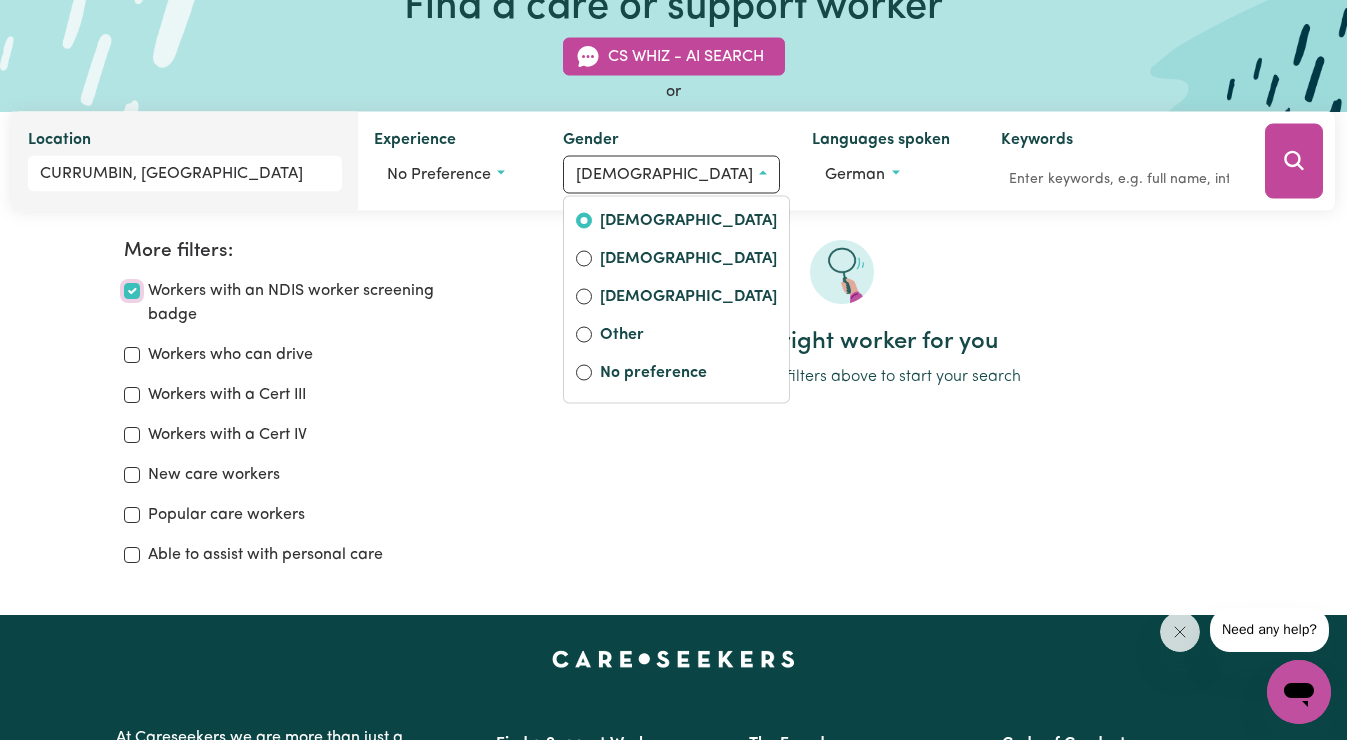 checkbox on "true" 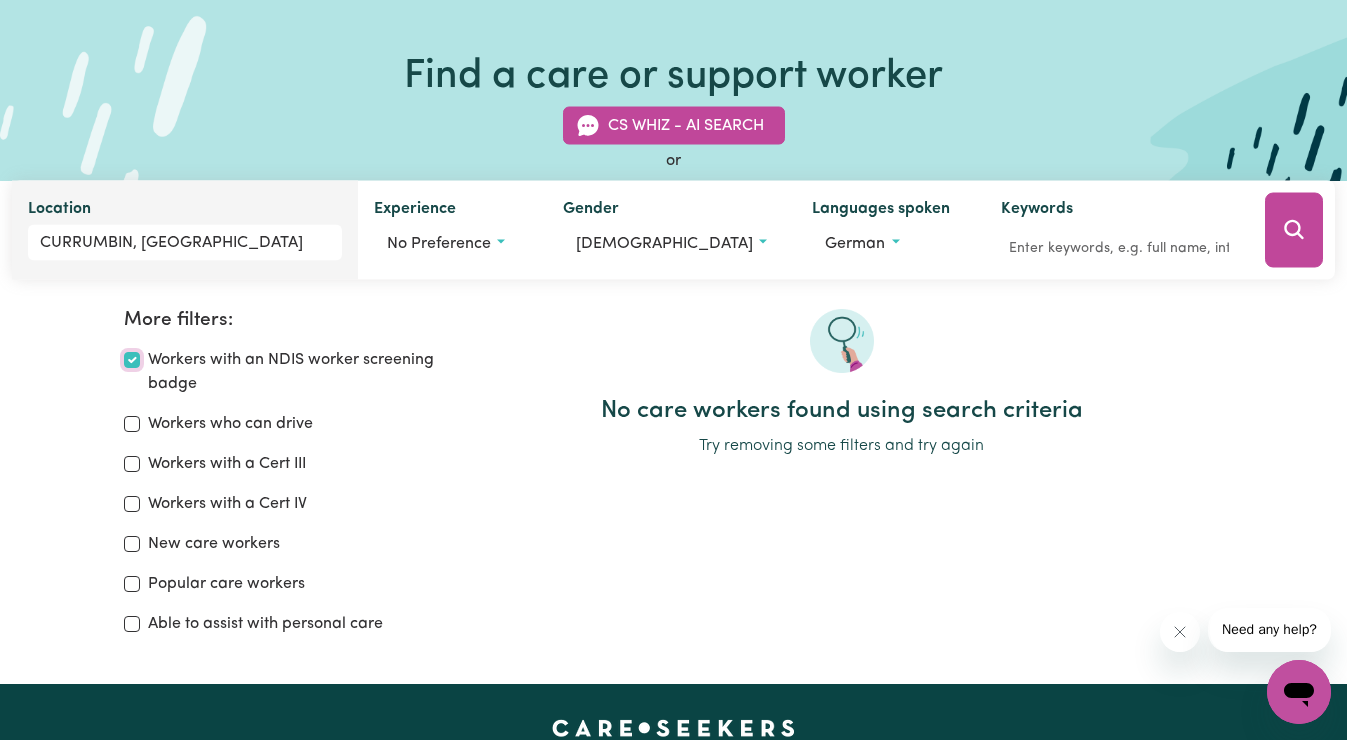 scroll, scrollTop: 88, scrollLeft: 0, axis: vertical 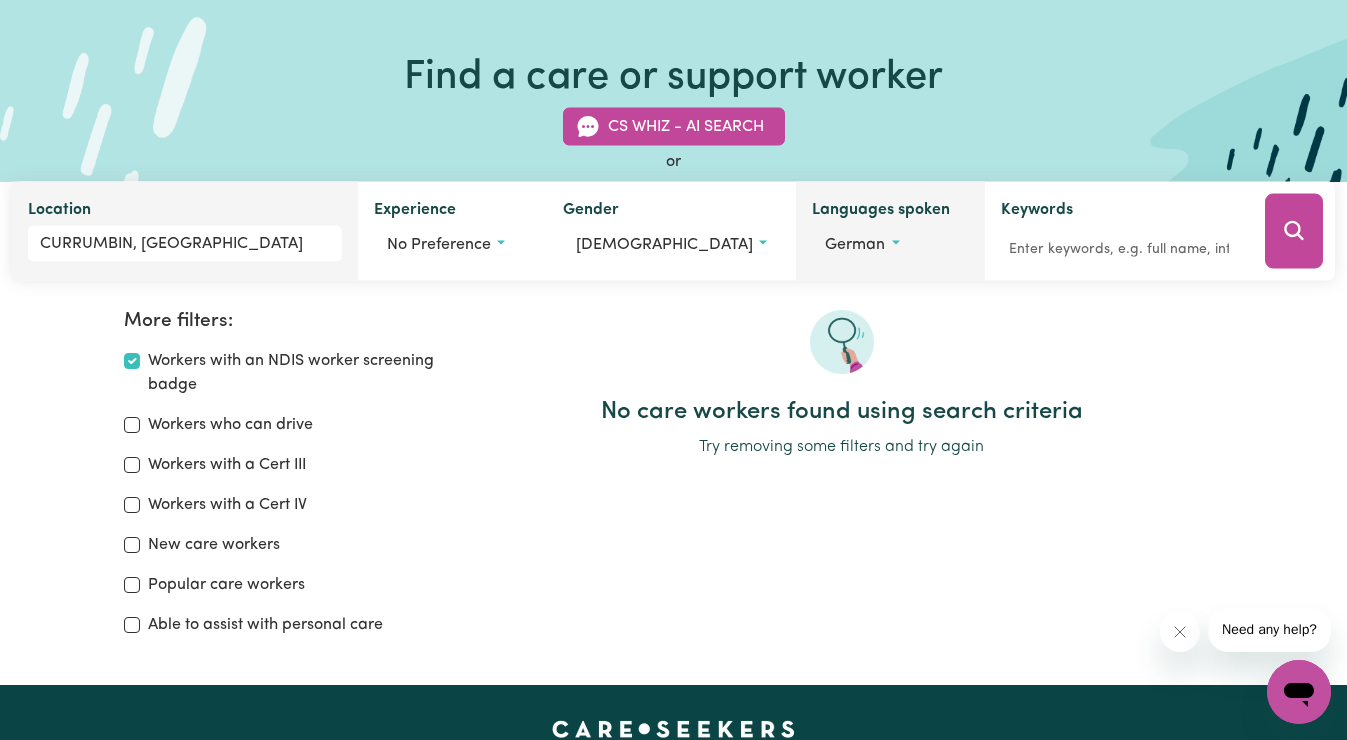 click on "German" at bounding box center (890, 245) 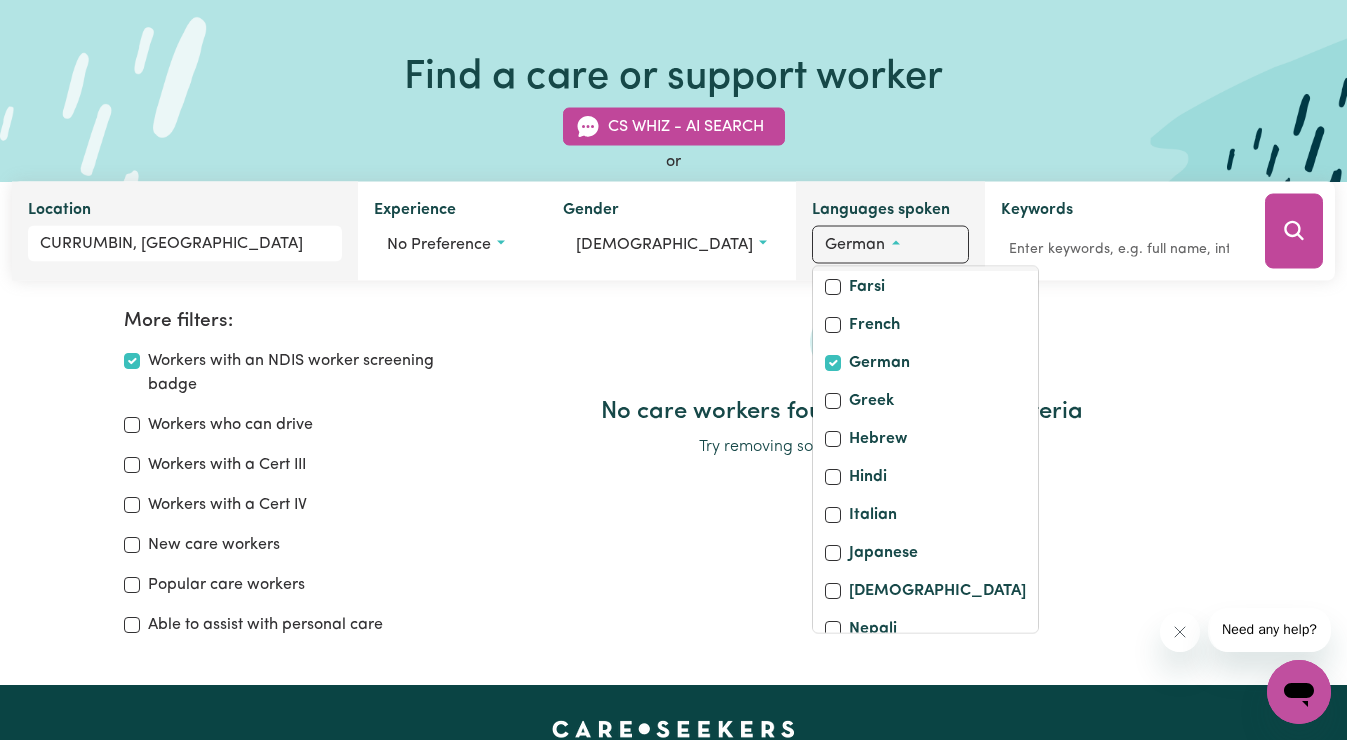 click on "English" at bounding box center (875, 252) 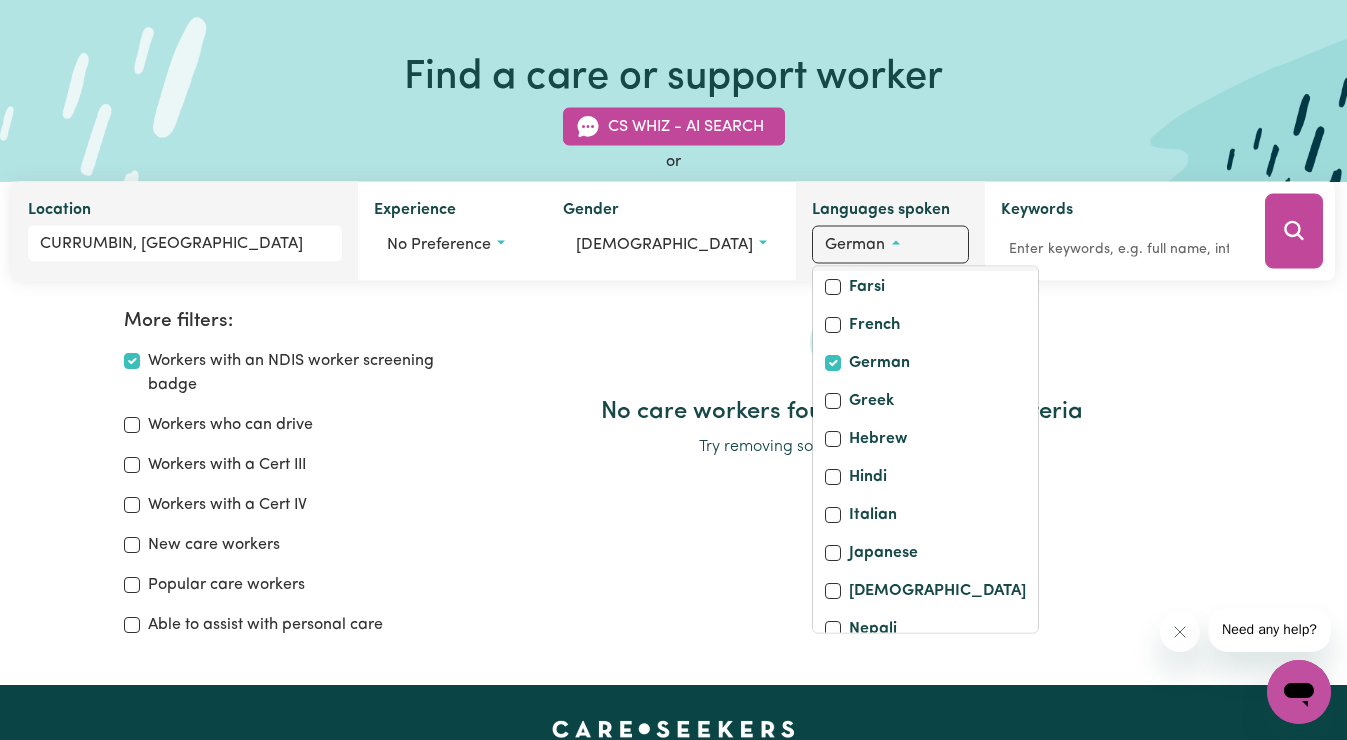 click on "English" at bounding box center (833, 250) 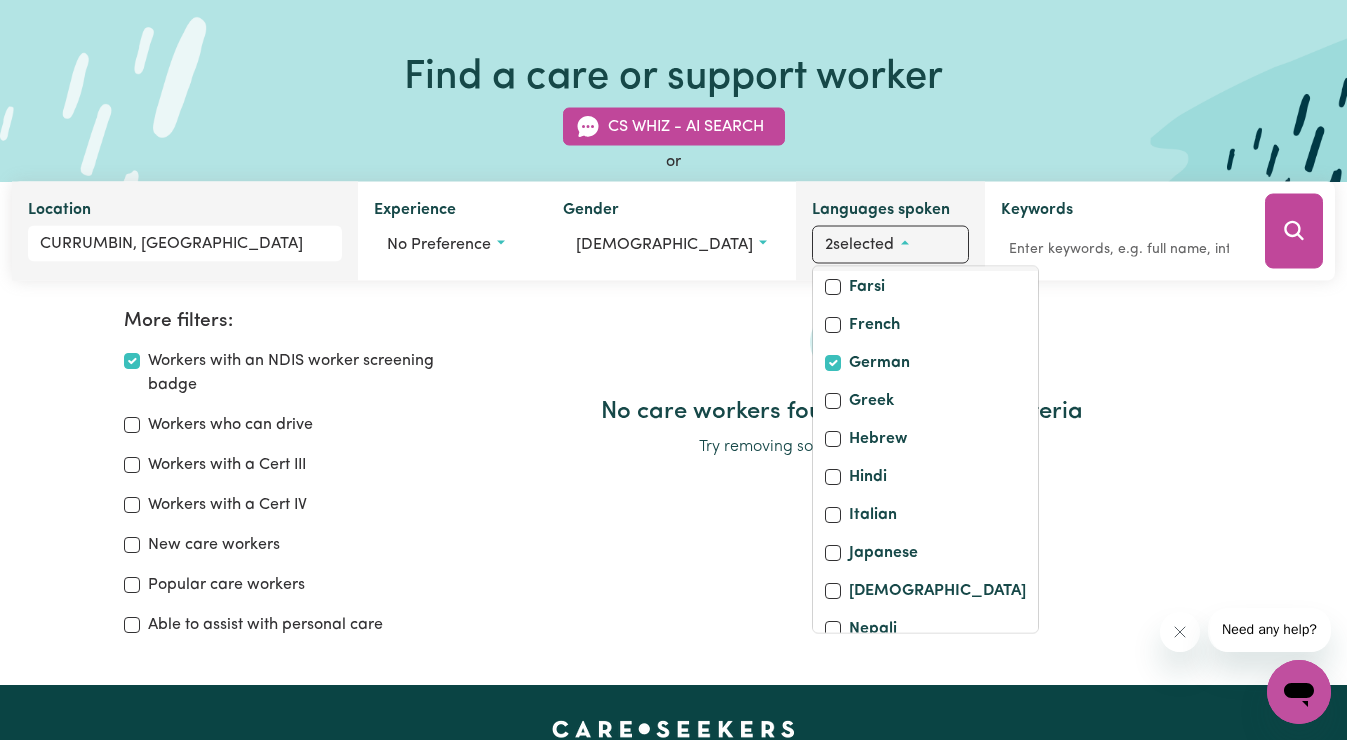 click on "English" at bounding box center (875, 252) 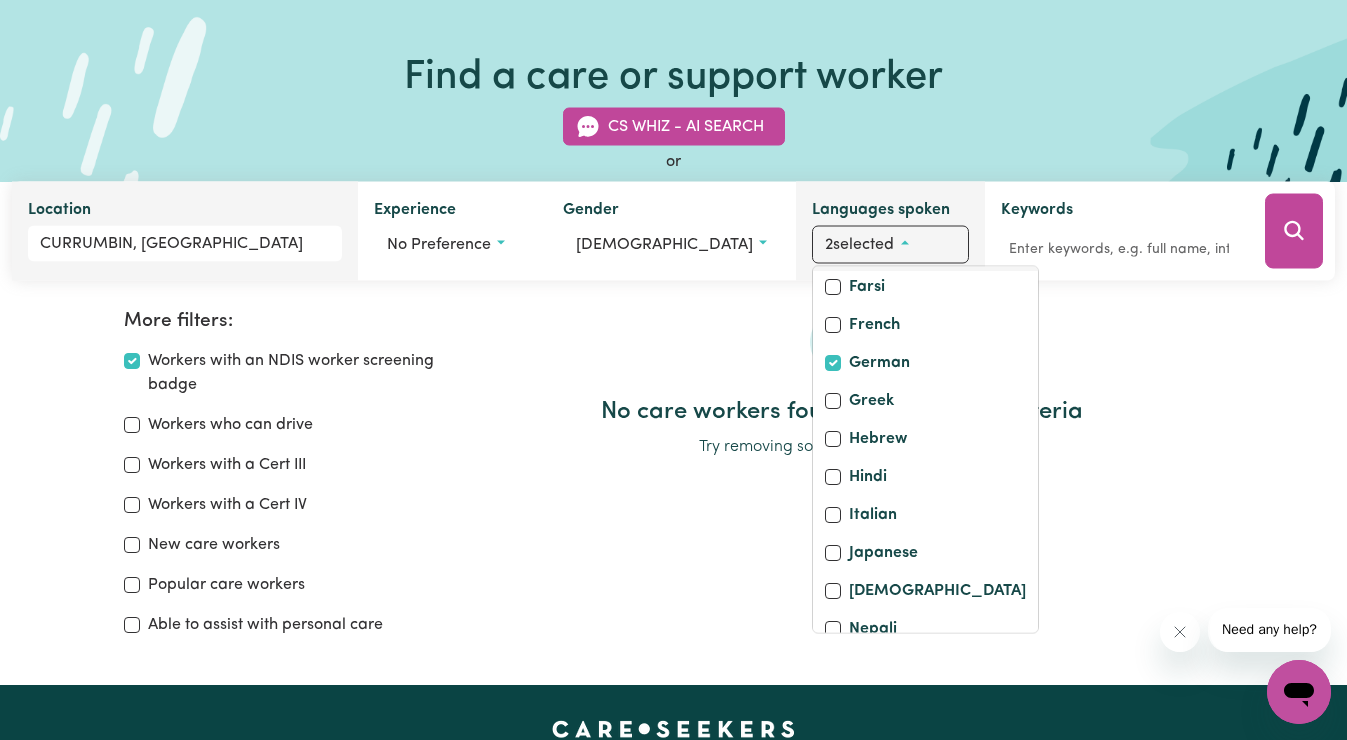 checkbox on "false" 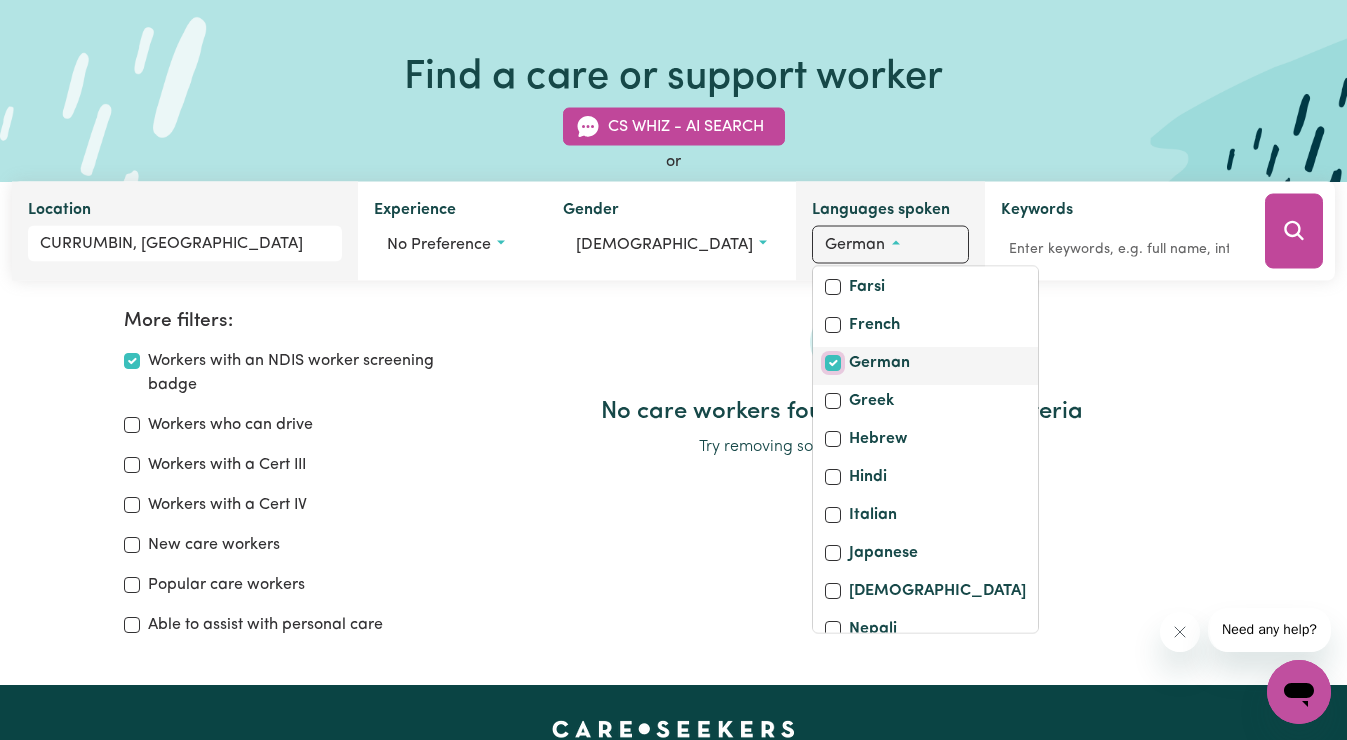 click on "German" at bounding box center [833, 364] 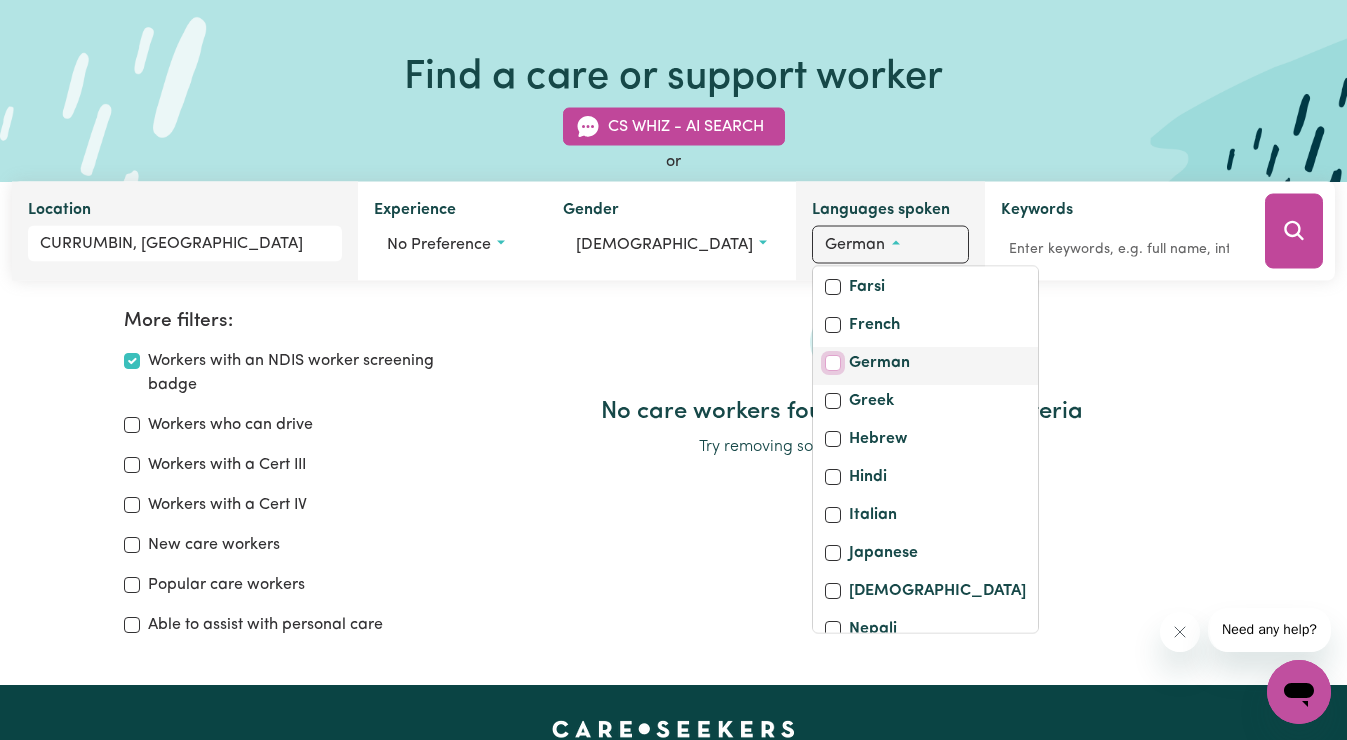 checkbox on "false" 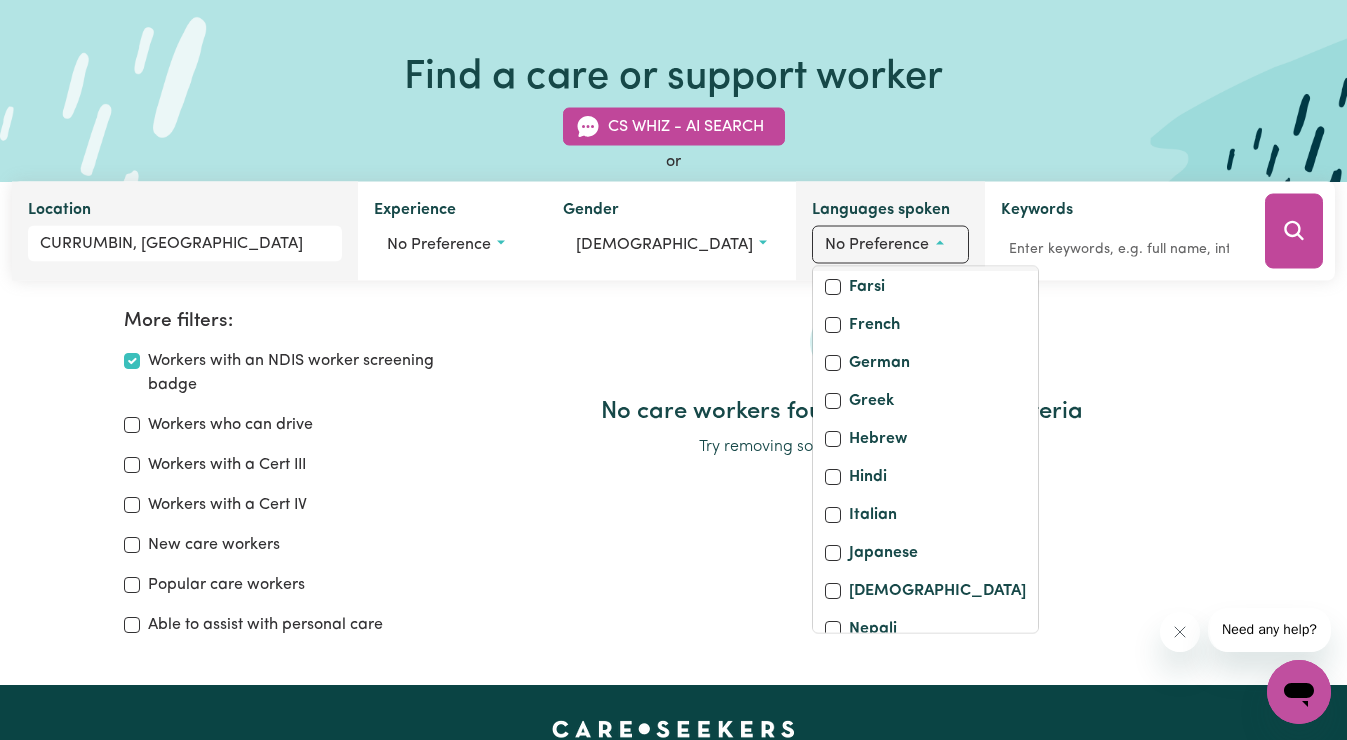 click on "English" at bounding box center (833, 250) 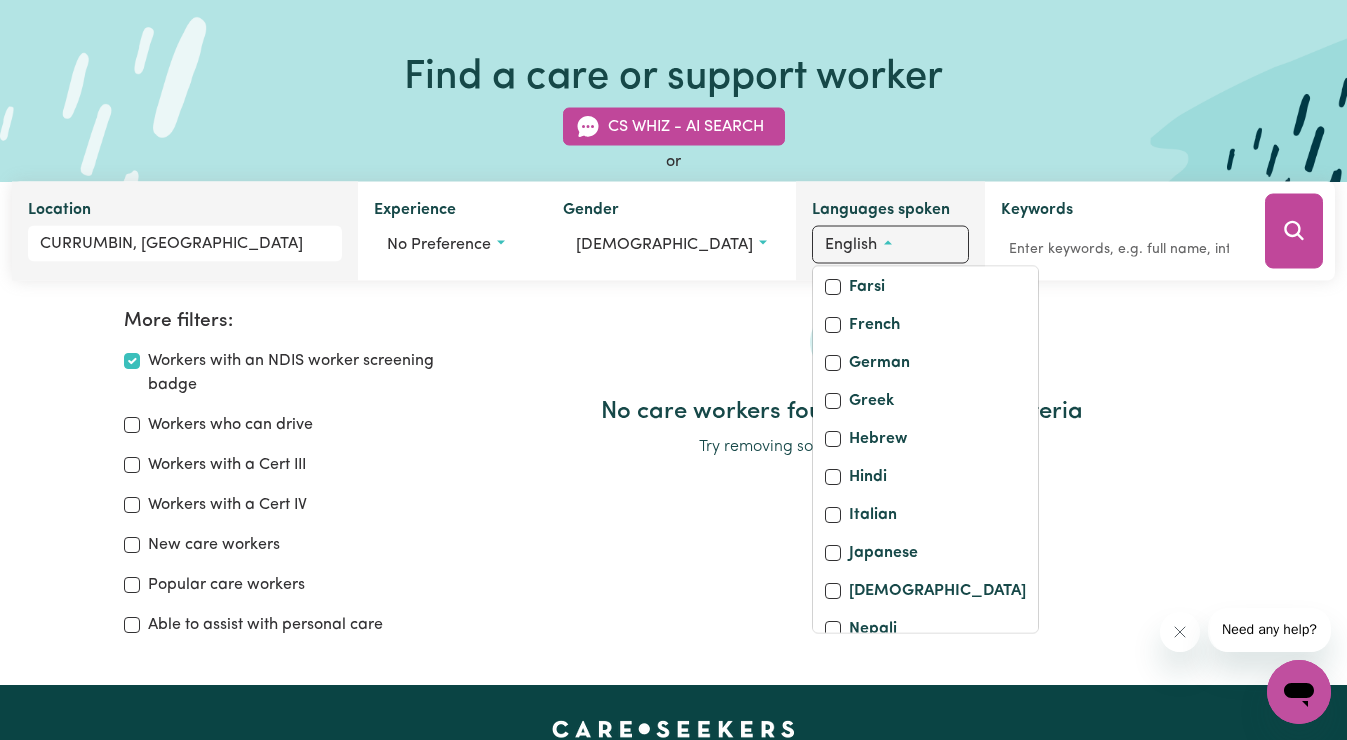 click on "English" at bounding box center [890, 245] 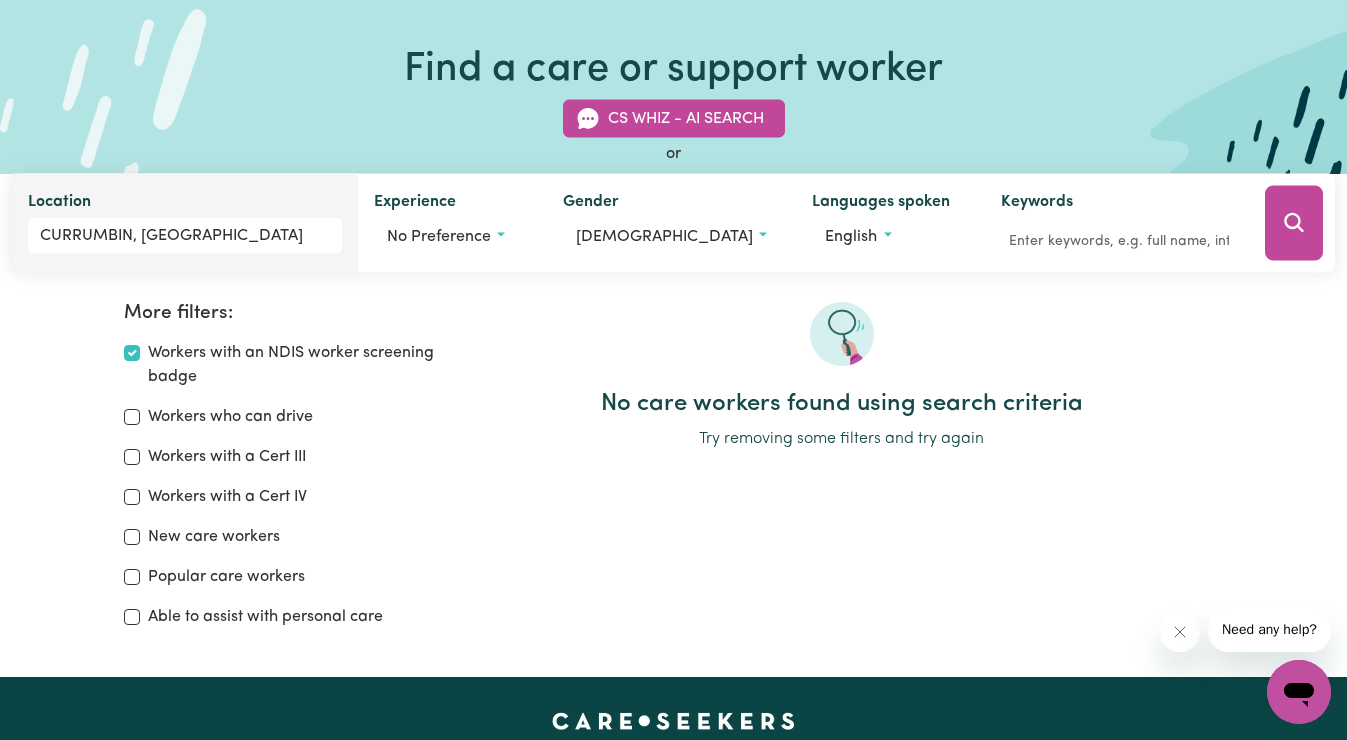 scroll, scrollTop: 90, scrollLeft: 0, axis: vertical 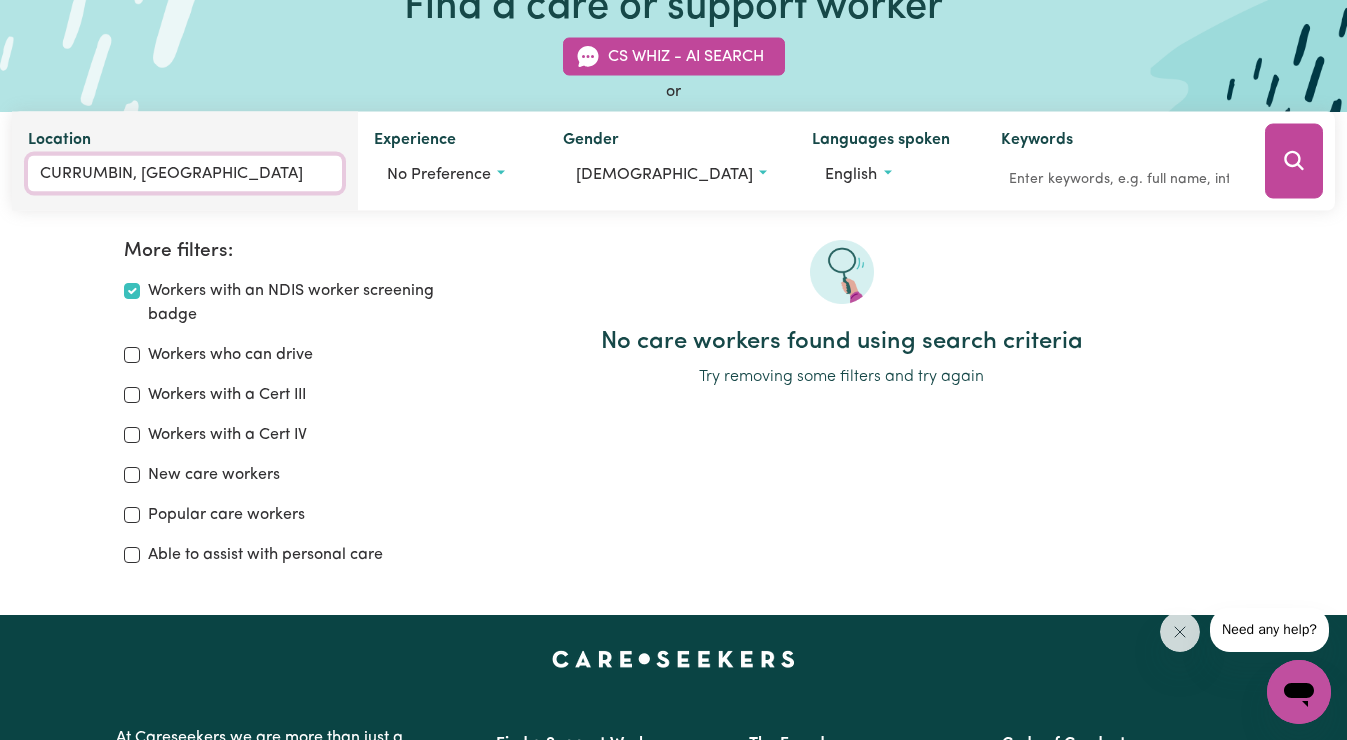 type on "CURRUMBIN, [GEOGRAPHIC_DATA], 4223" 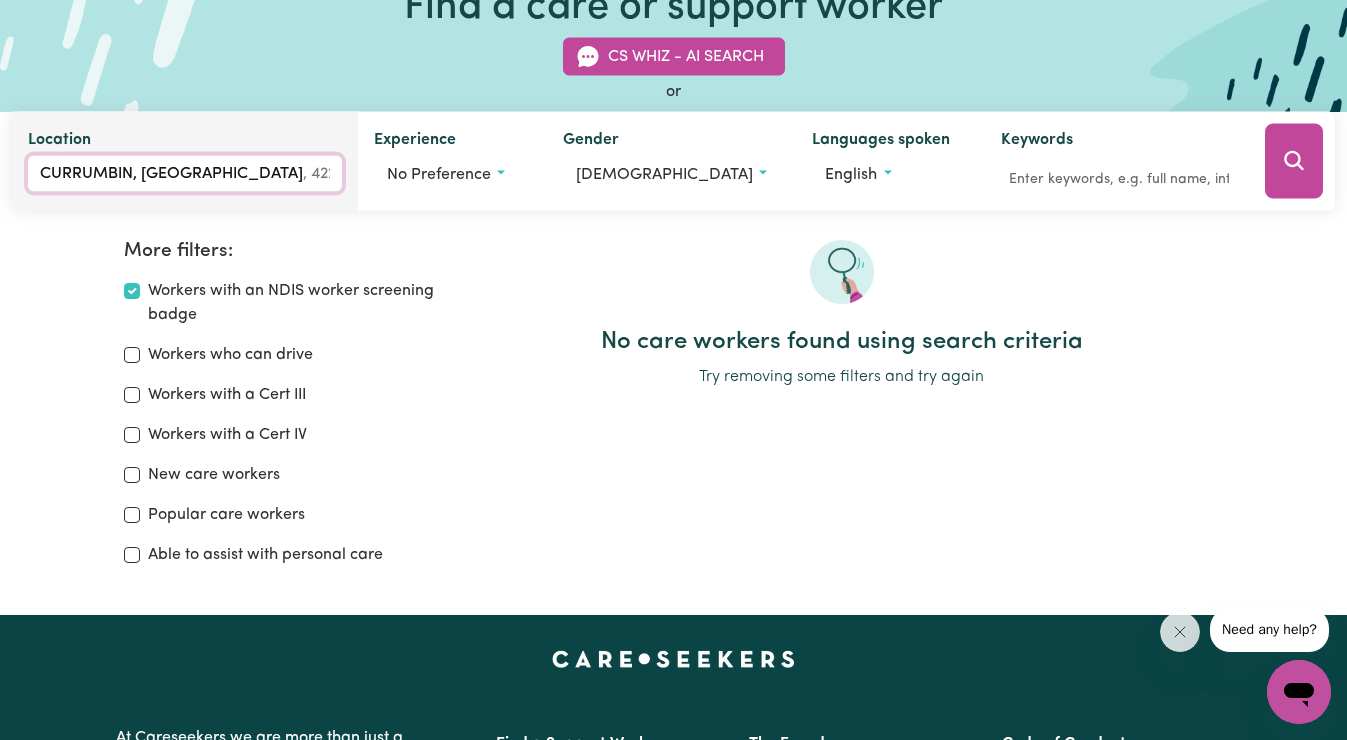 click on "CURRUMBIN, [GEOGRAPHIC_DATA]" at bounding box center (185, 174) 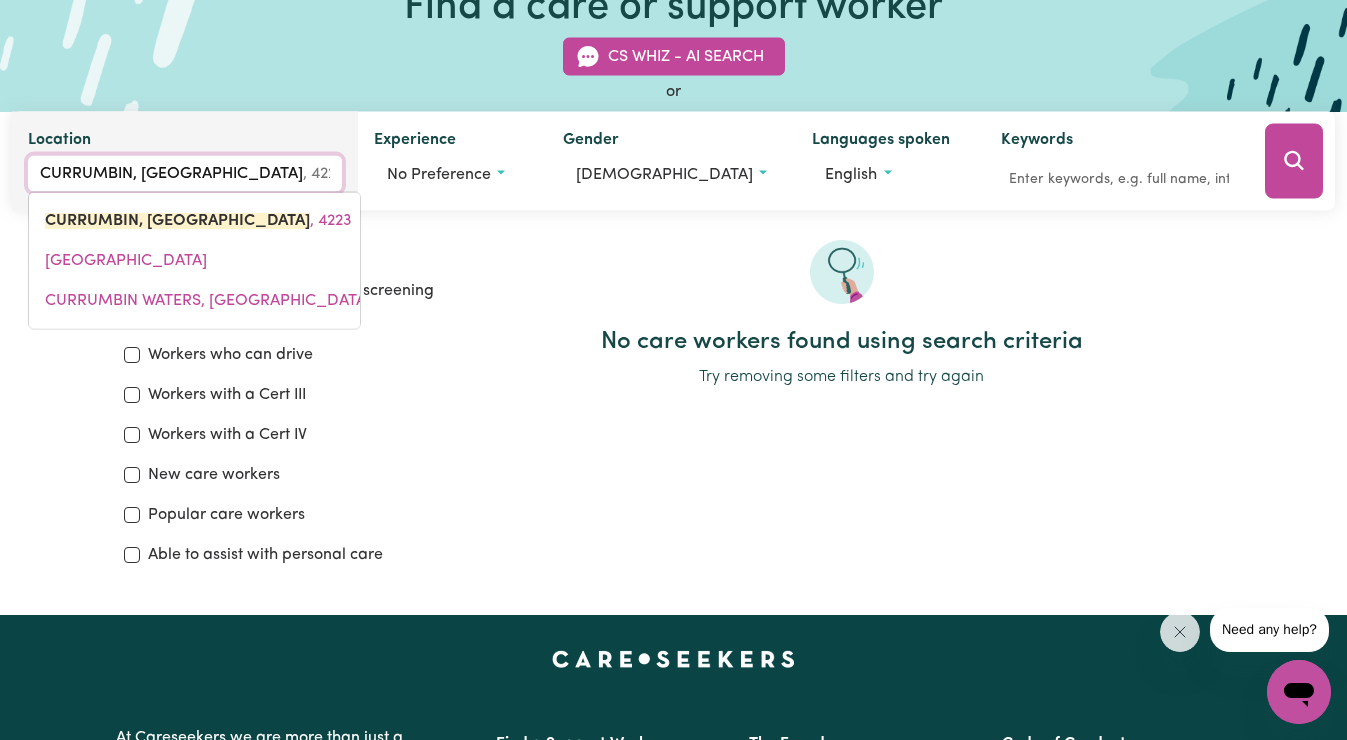 drag, startPoint x: 281, startPoint y: 171, endPoint x: 154, endPoint y: 166, distance: 127.09839 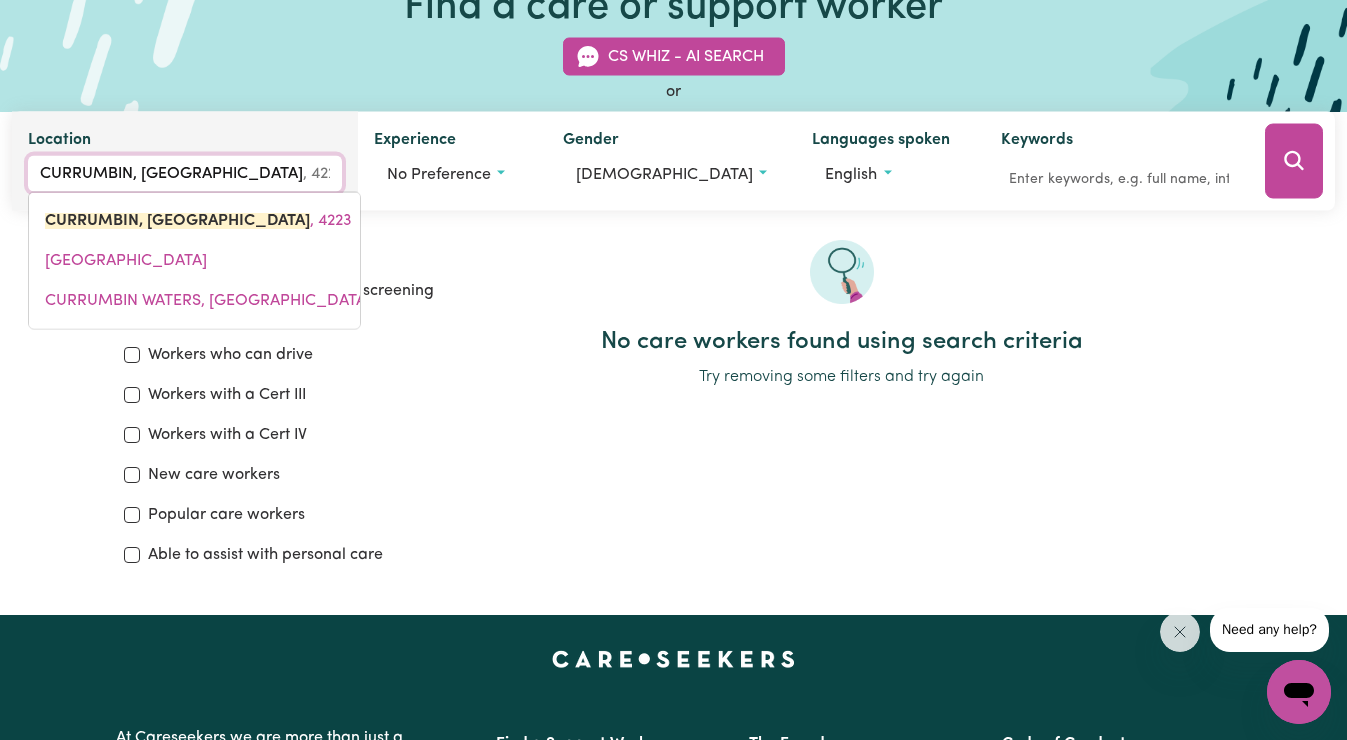 click on "CURRUMBIN, [GEOGRAPHIC_DATA]" at bounding box center [185, 174] 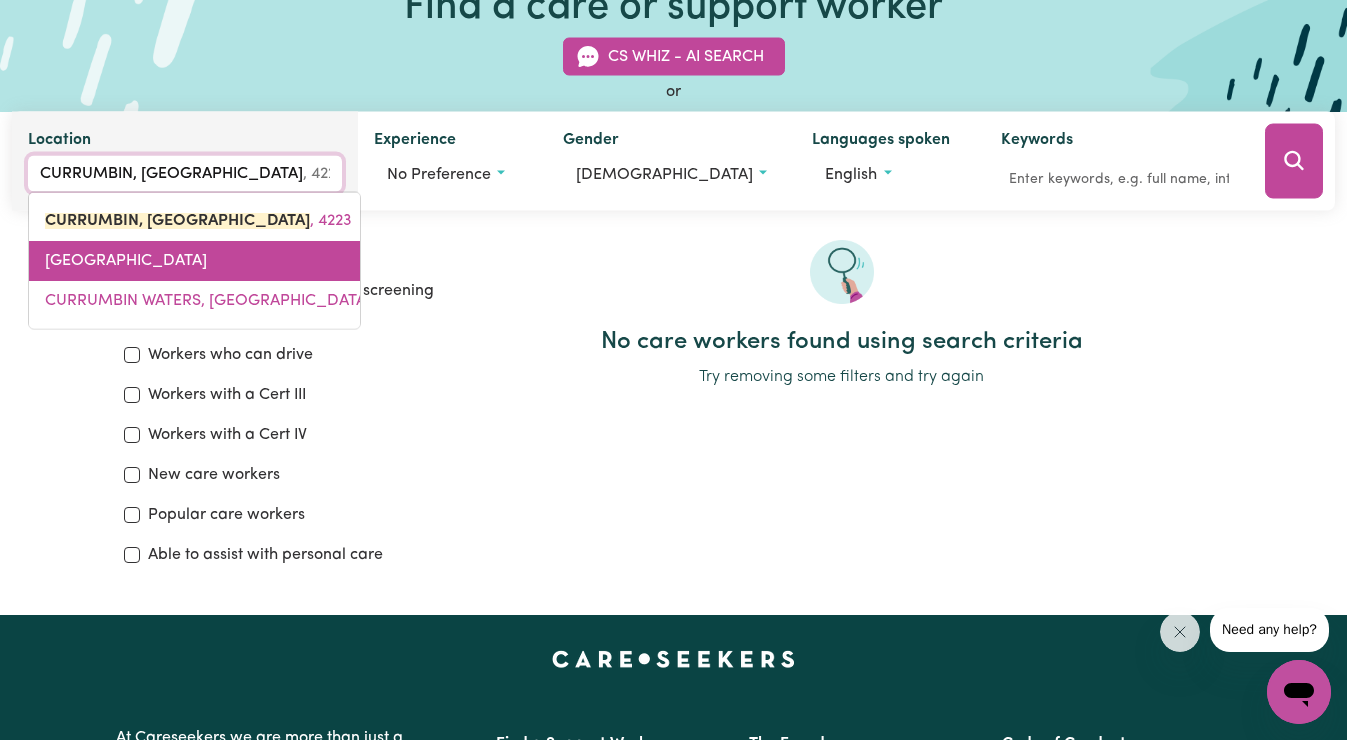 scroll, scrollTop: 176, scrollLeft: 0, axis: vertical 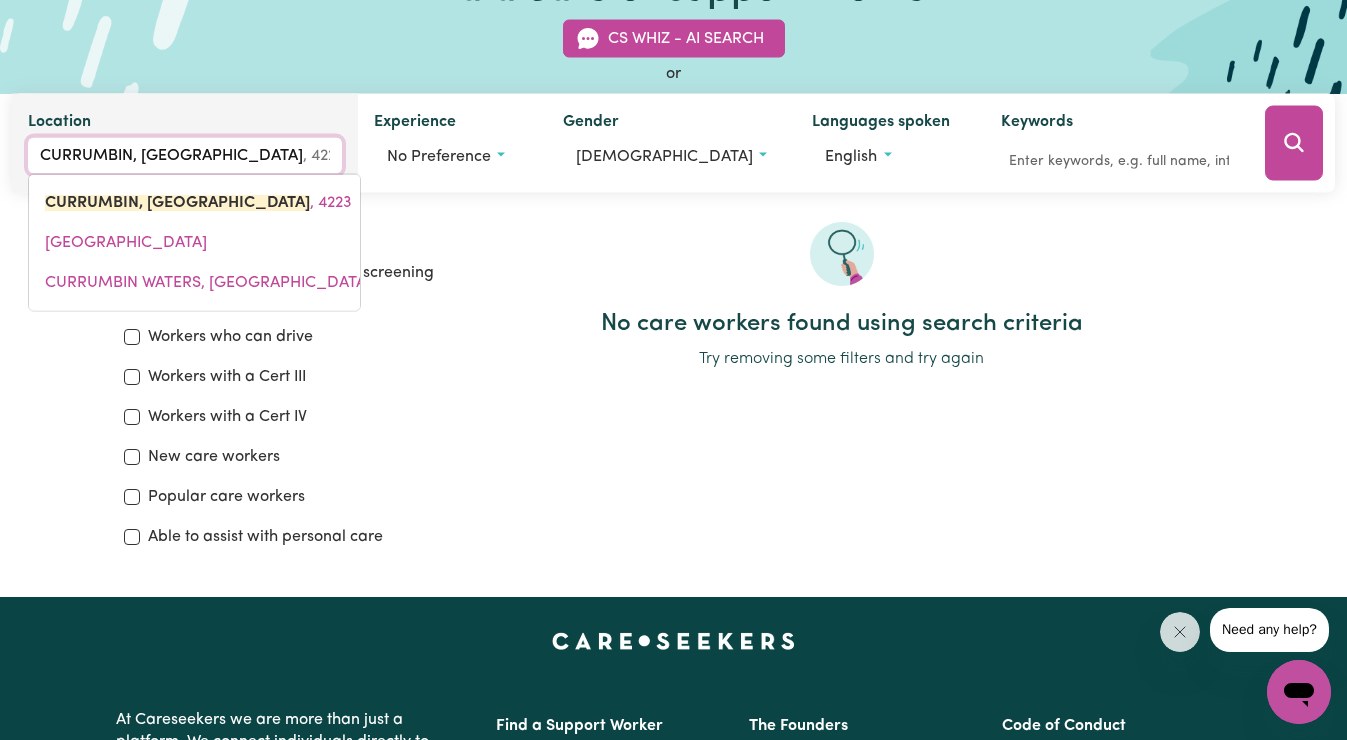 click on "CURRUMBIN, [GEOGRAPHIC_DATA]" at bounding box center (185, 156) 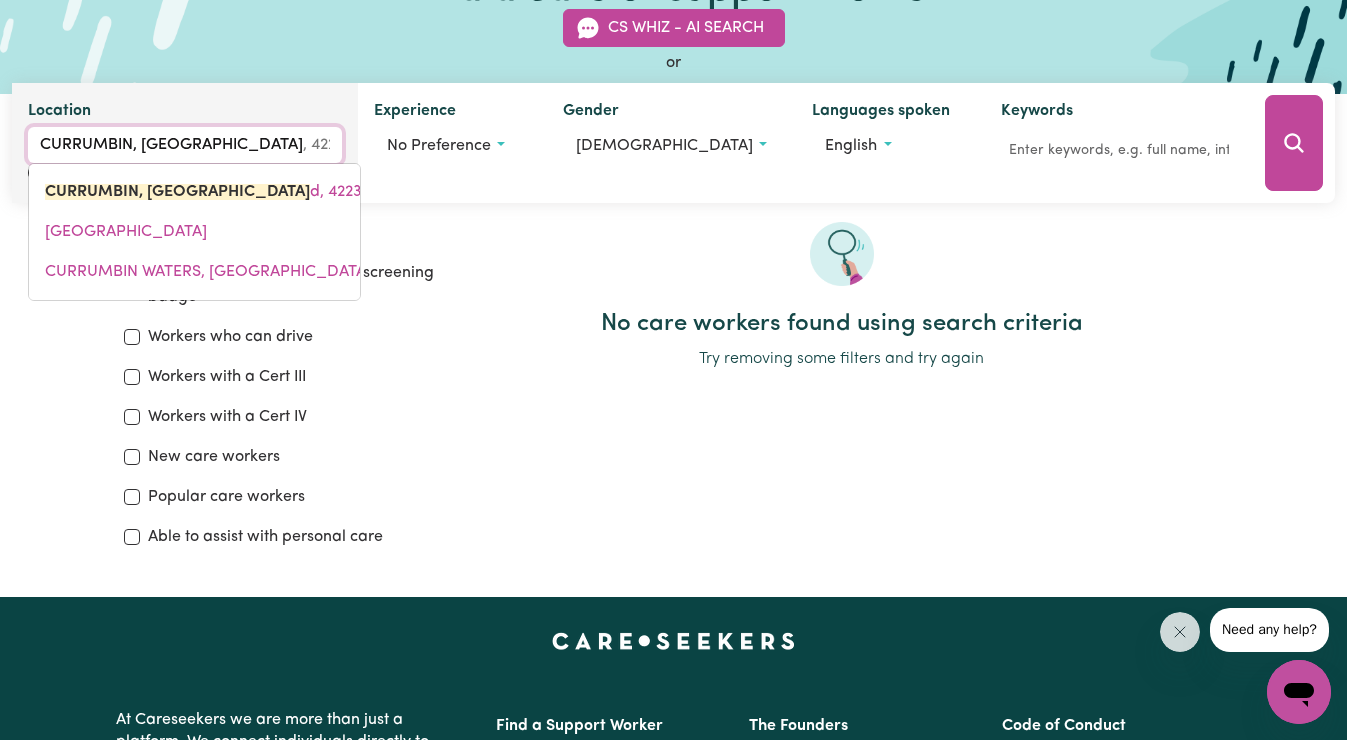 type on "CURRUMBIN, [GEOGRAPHIC_DATA]" 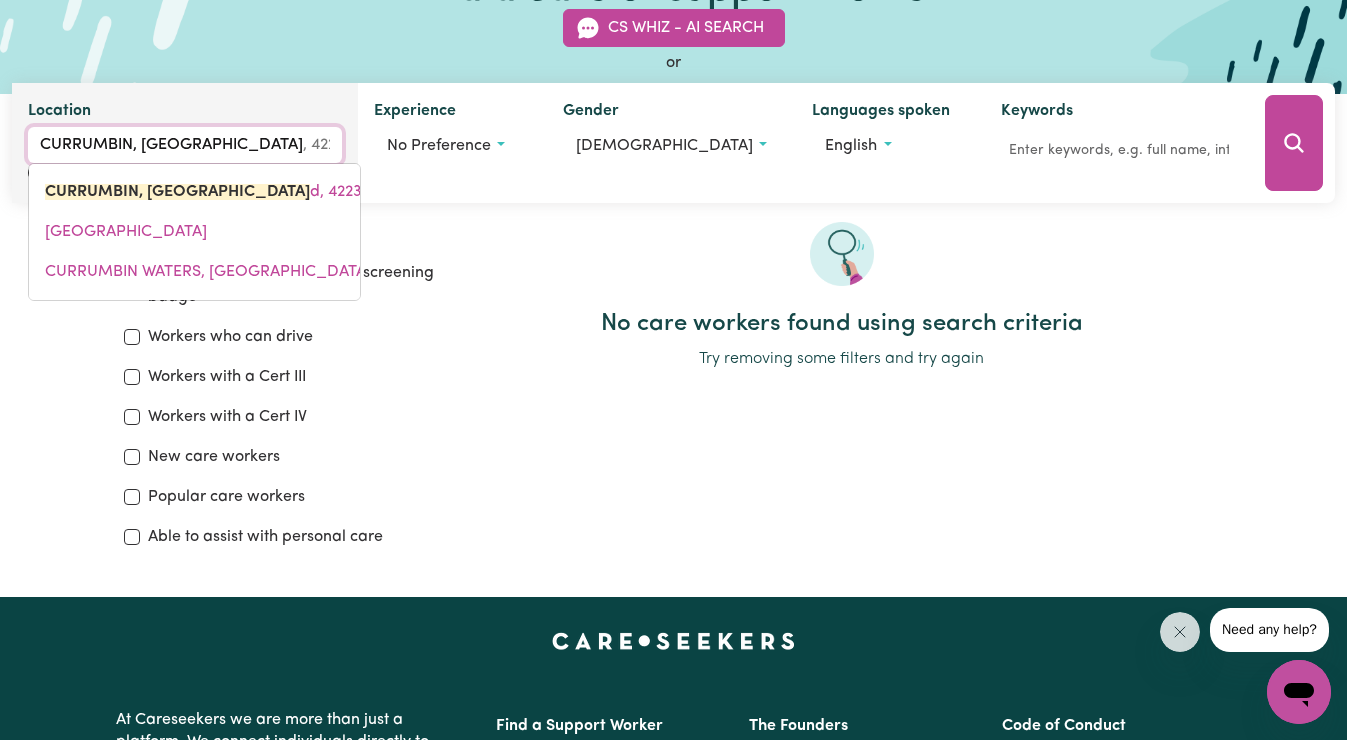 type 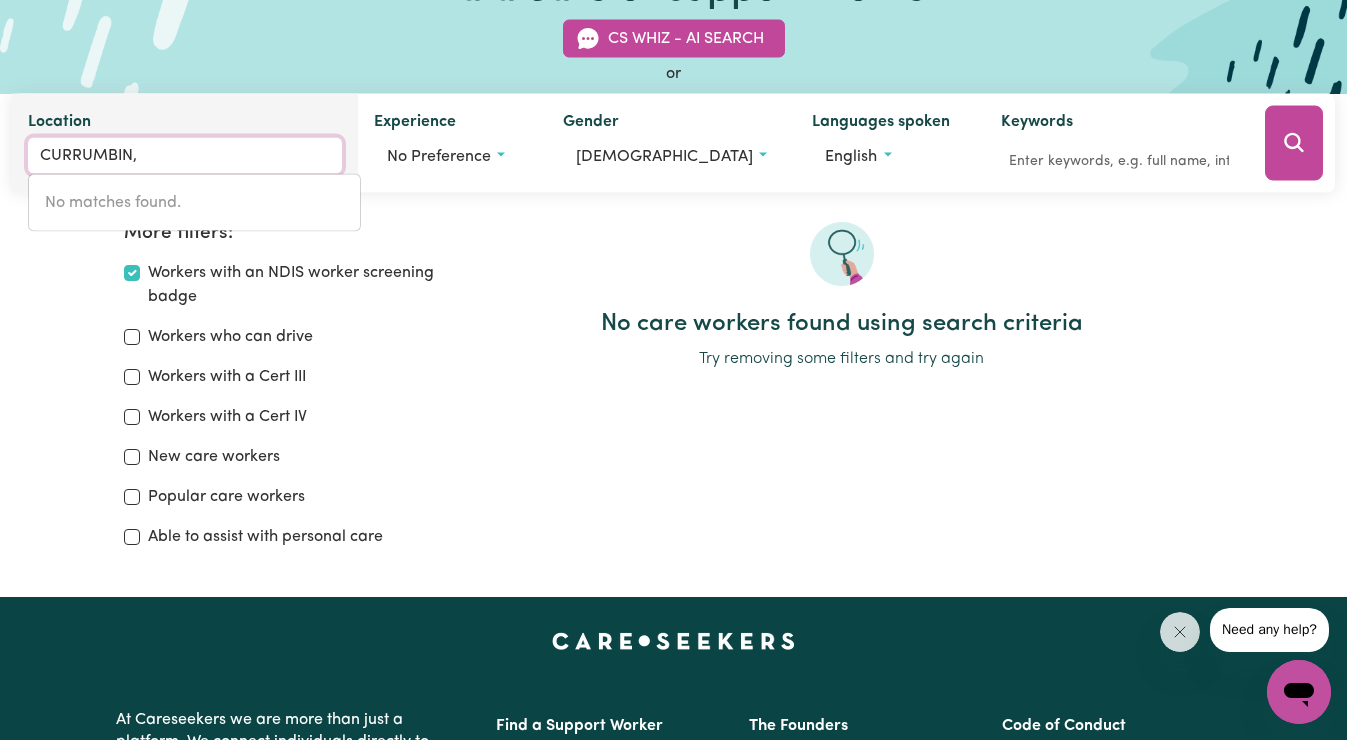 type on "CURRUMBIN," 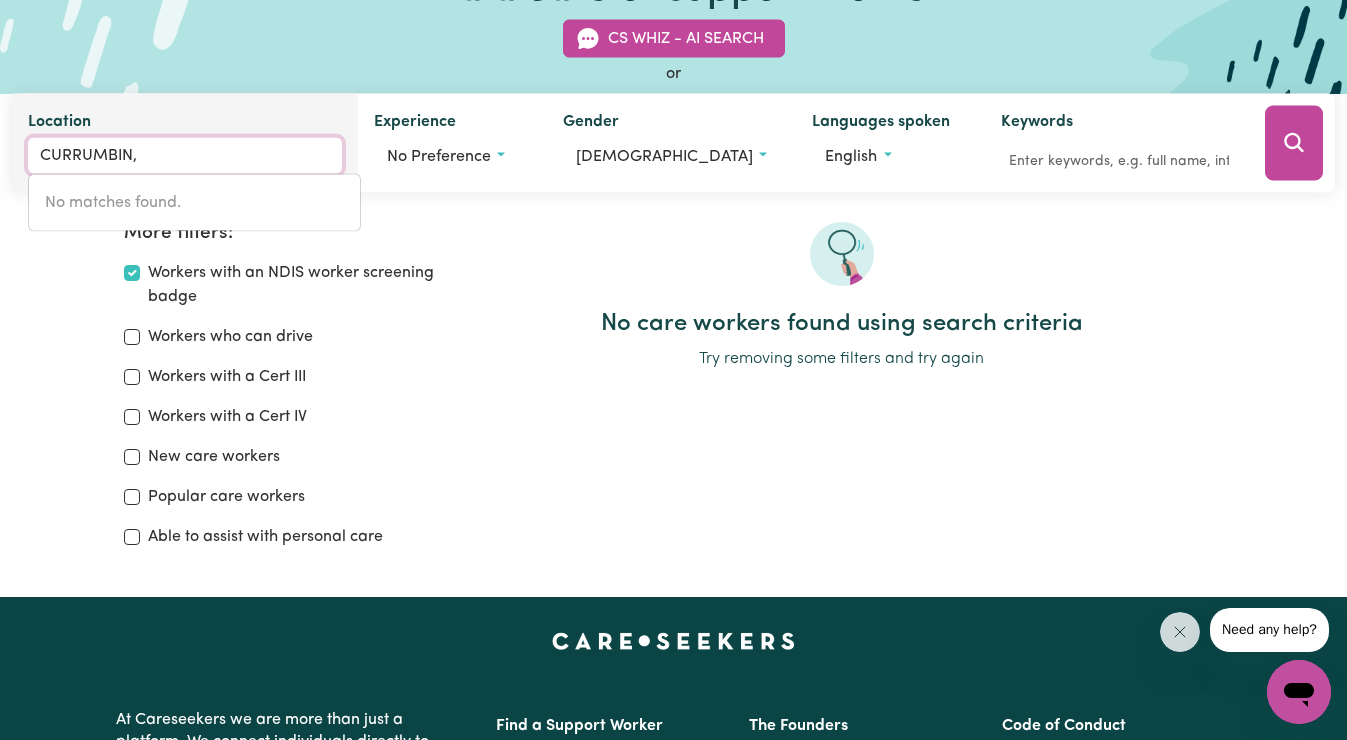 click on "CURRUMBIN," at bounding box center (185, 156) 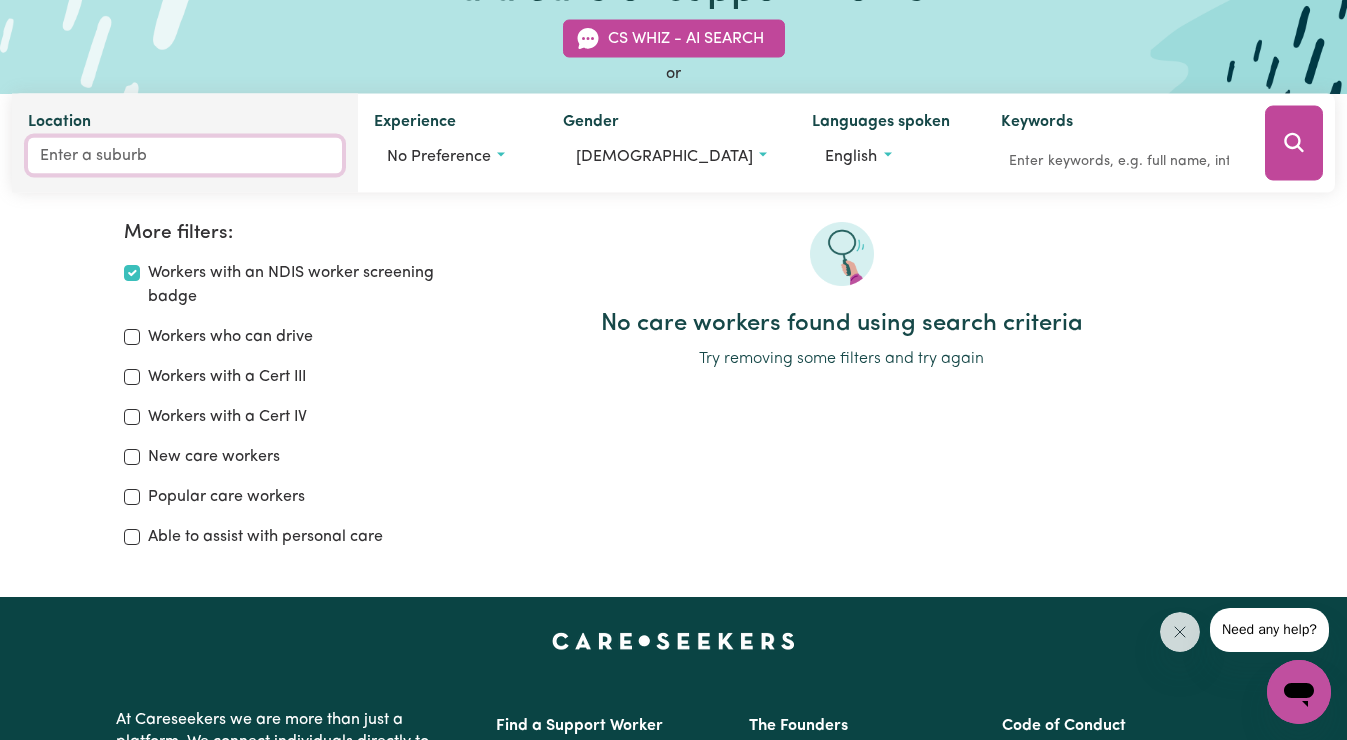 click on "Location" at bounding box center [185, 156] 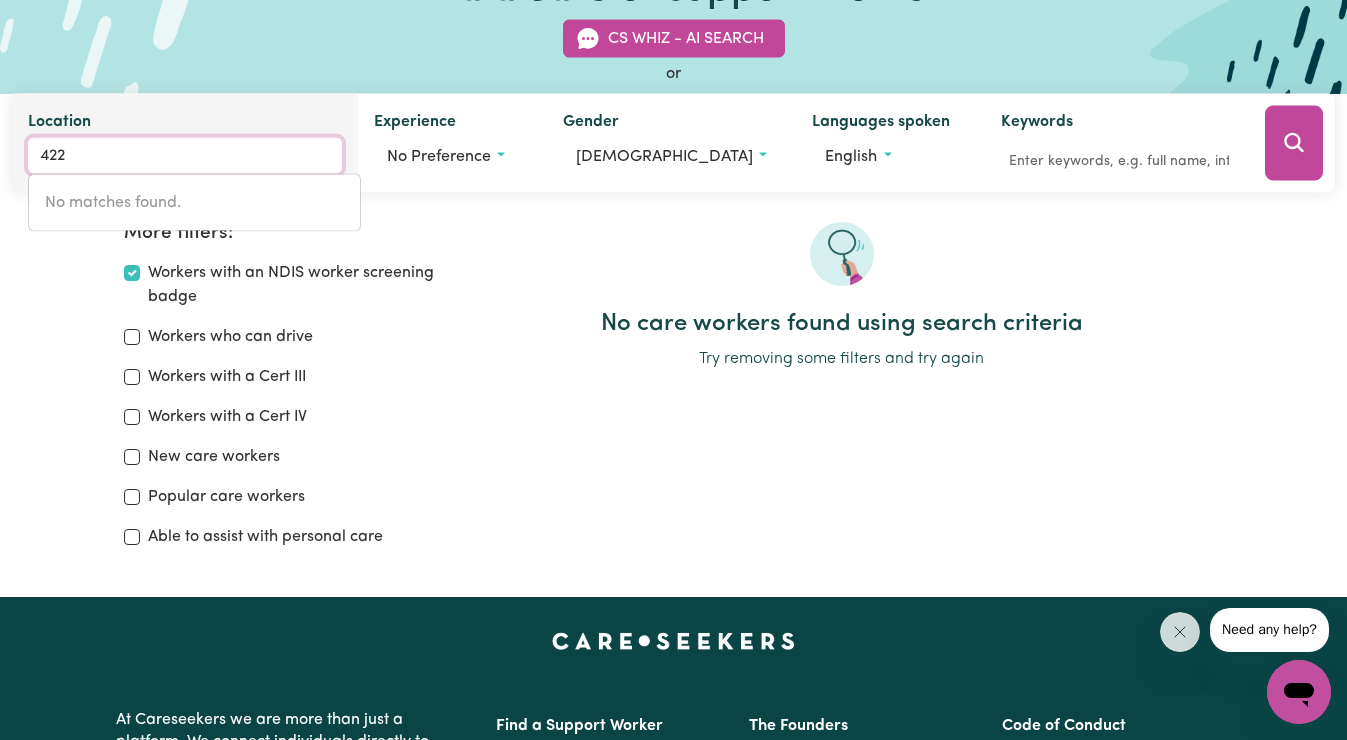 type on "4225" 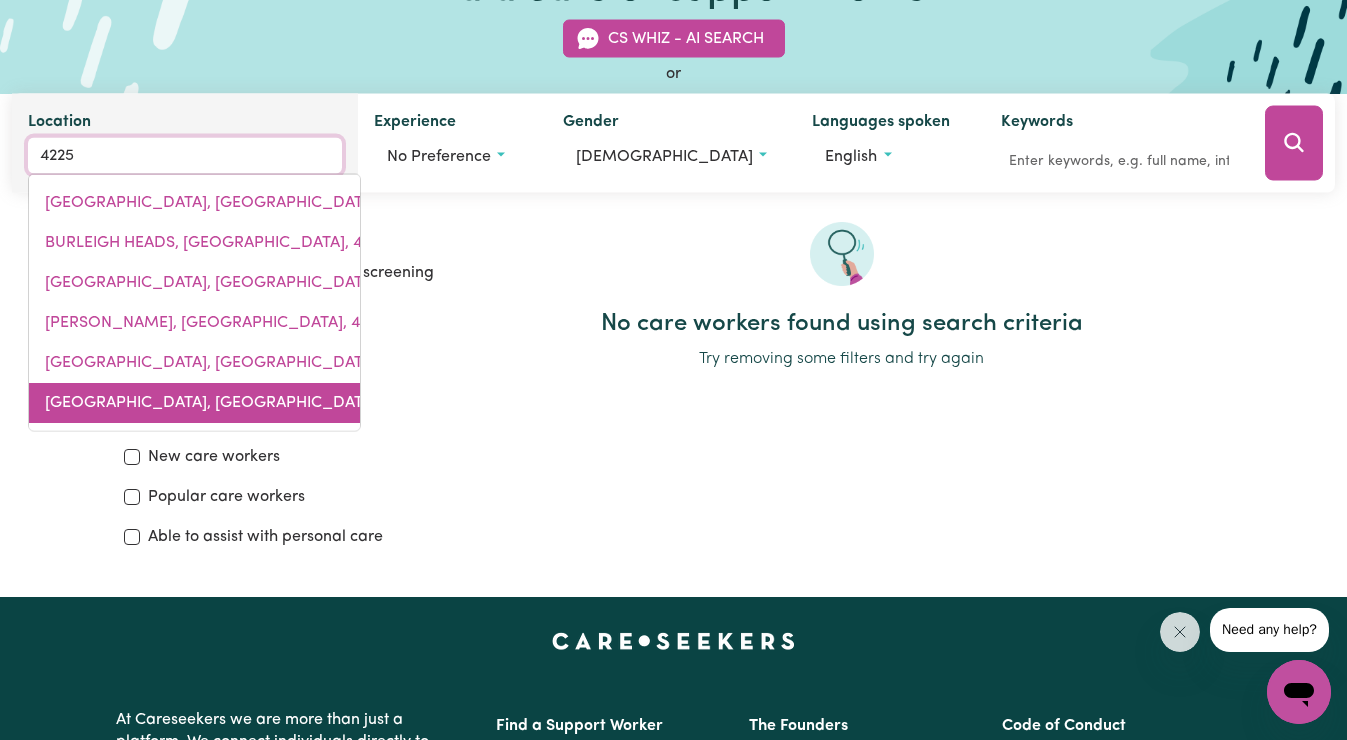 click on "[GEOGRAPHIC_DATA], [GEOGRAPHIC_DATA], 4221" at bounding box center (194, 403) 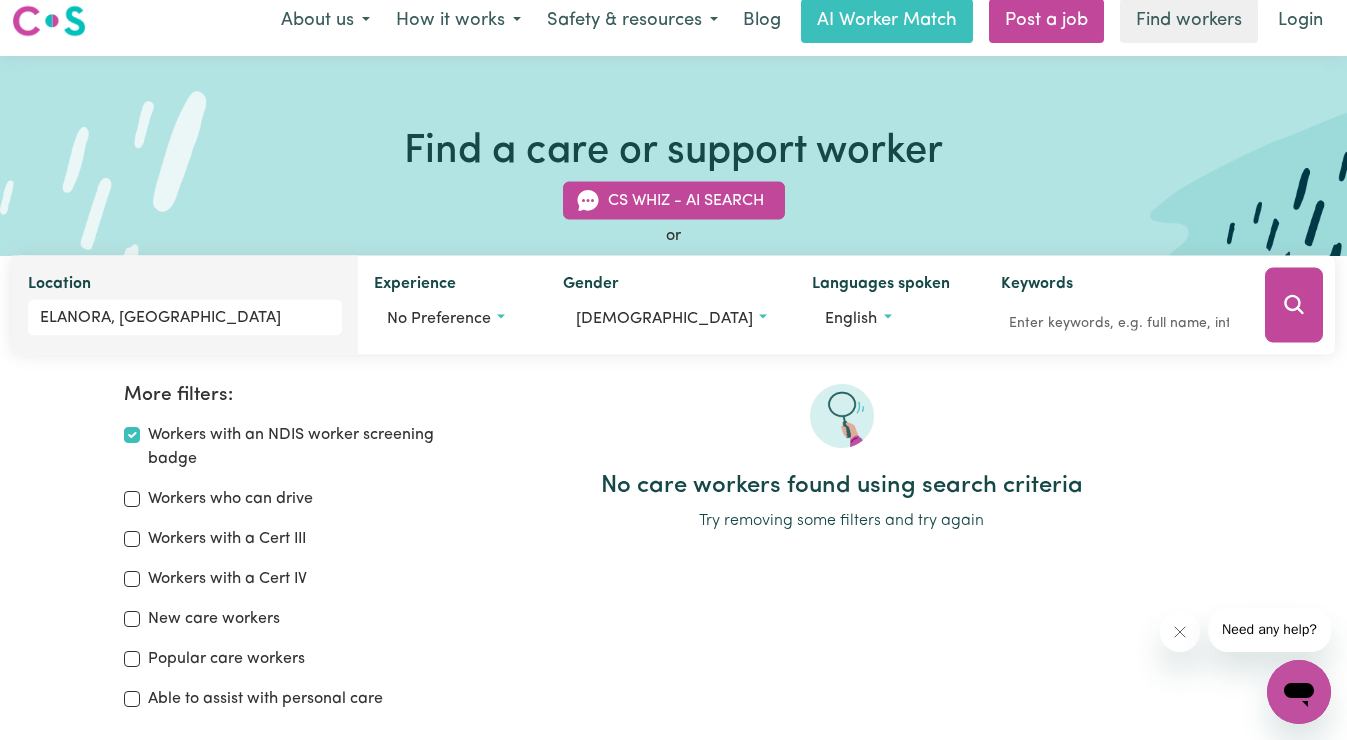 scroll, scrollTop: 0, scrollLeft: 0, axis: both 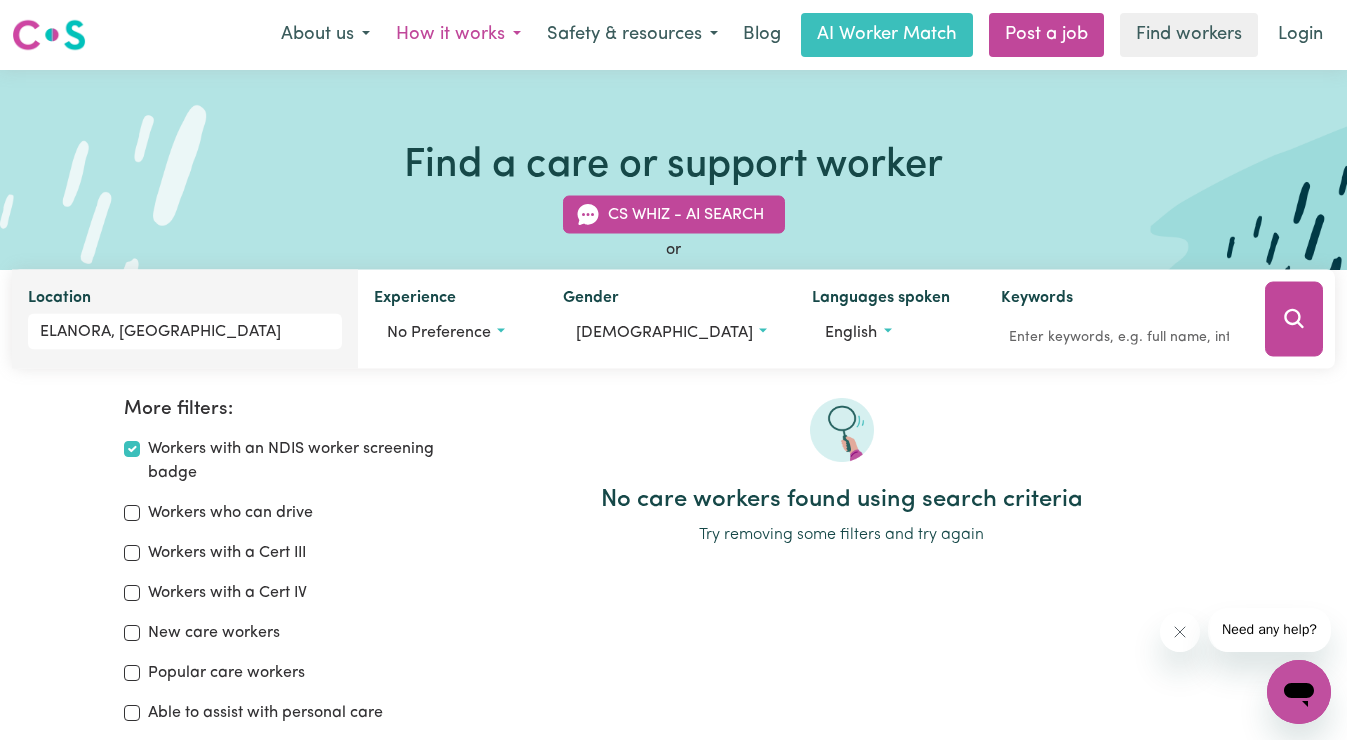 click on "How it works" at bounding box center [458, 35] 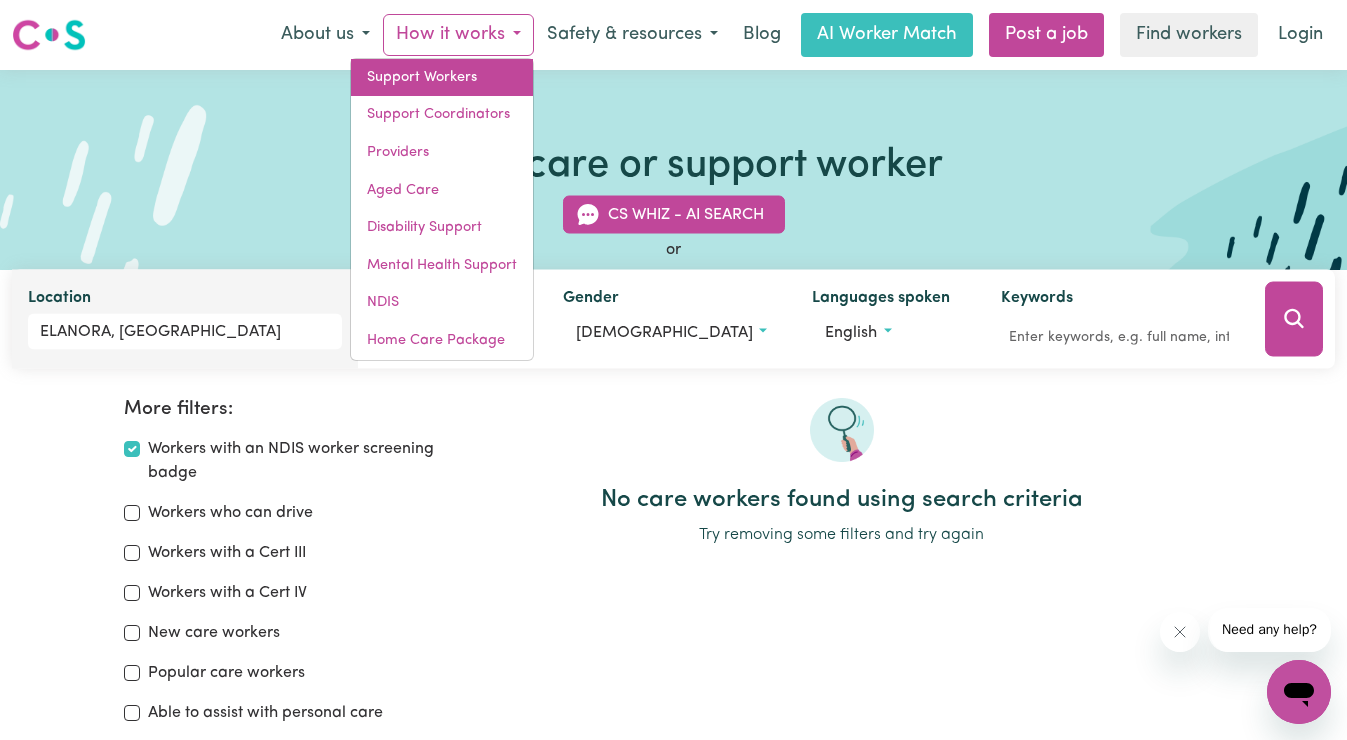 click on "Support Workers" at bounding box center (442, 78) 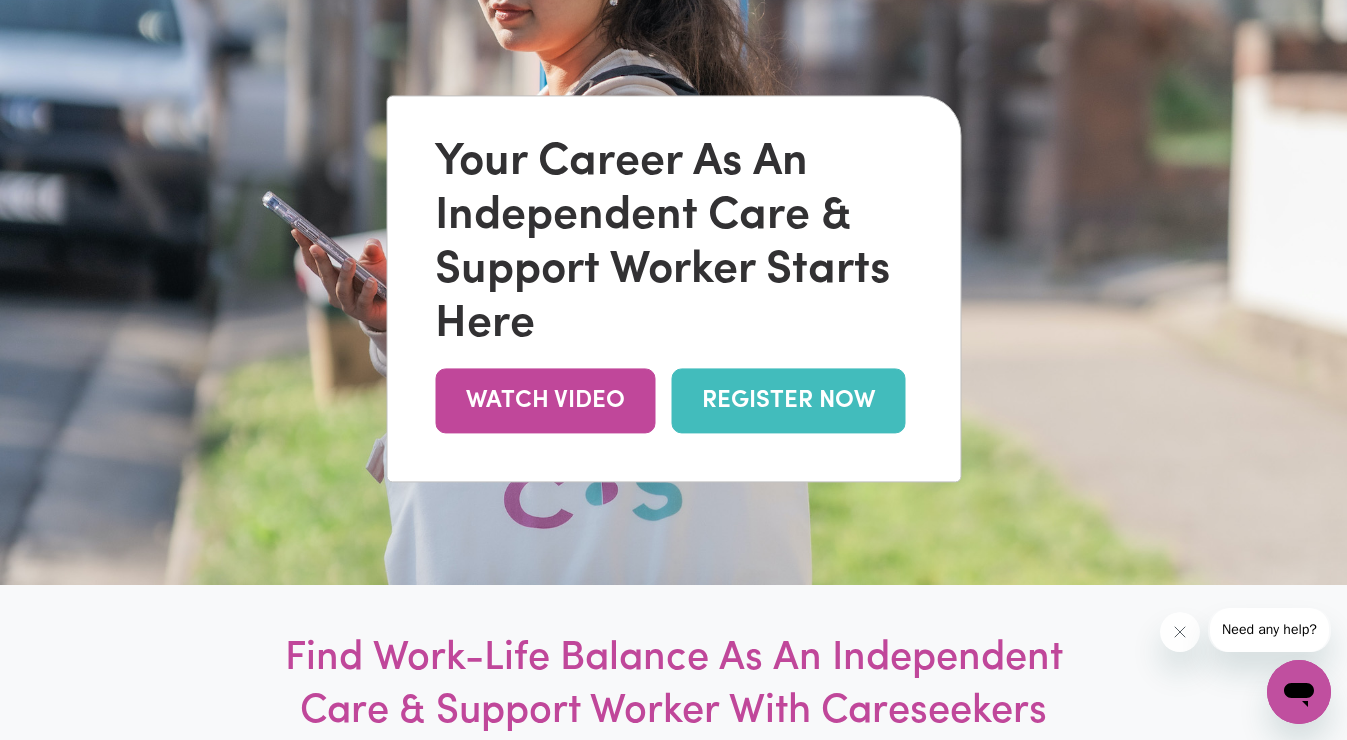 scroll, scrollTop: 0, scrollLeft: 0, axis: both 